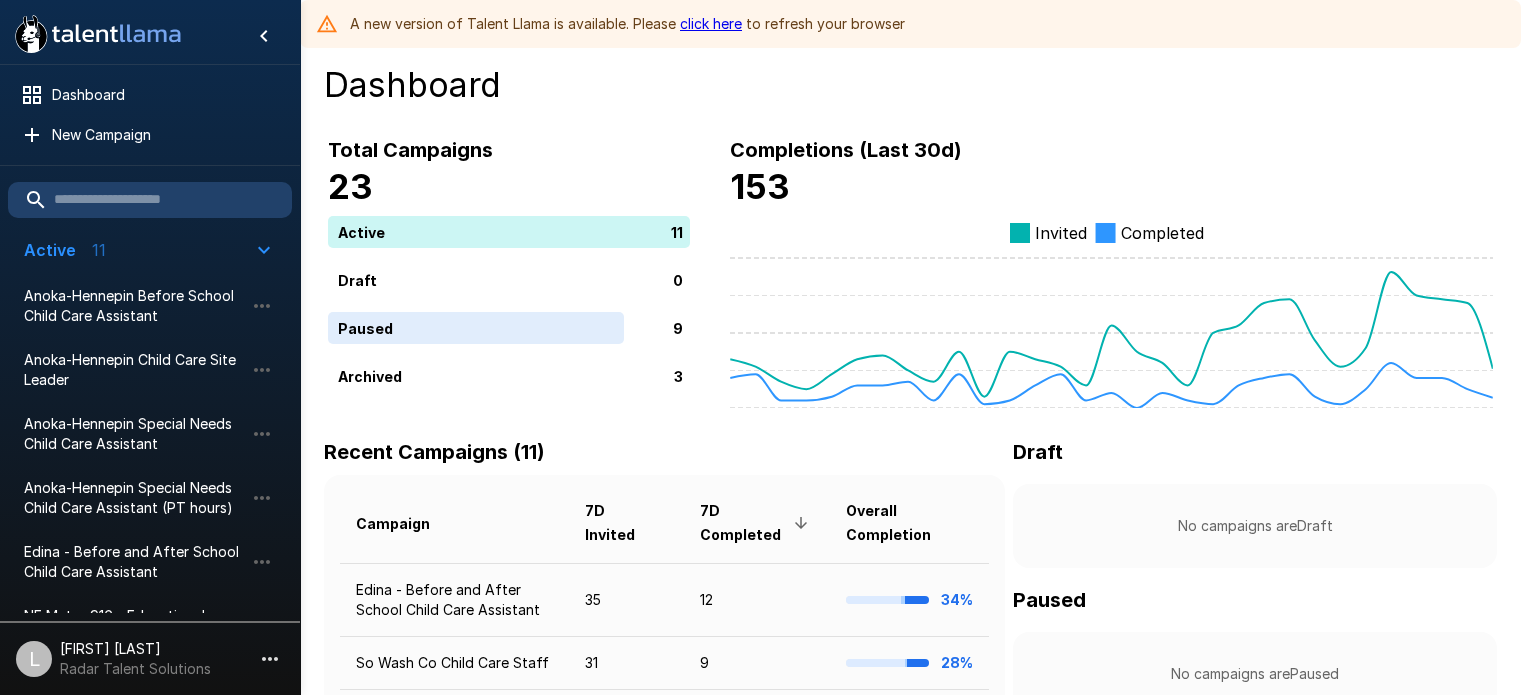 scroll, scrollTop: 0, scrollLeft: 0, axis: both 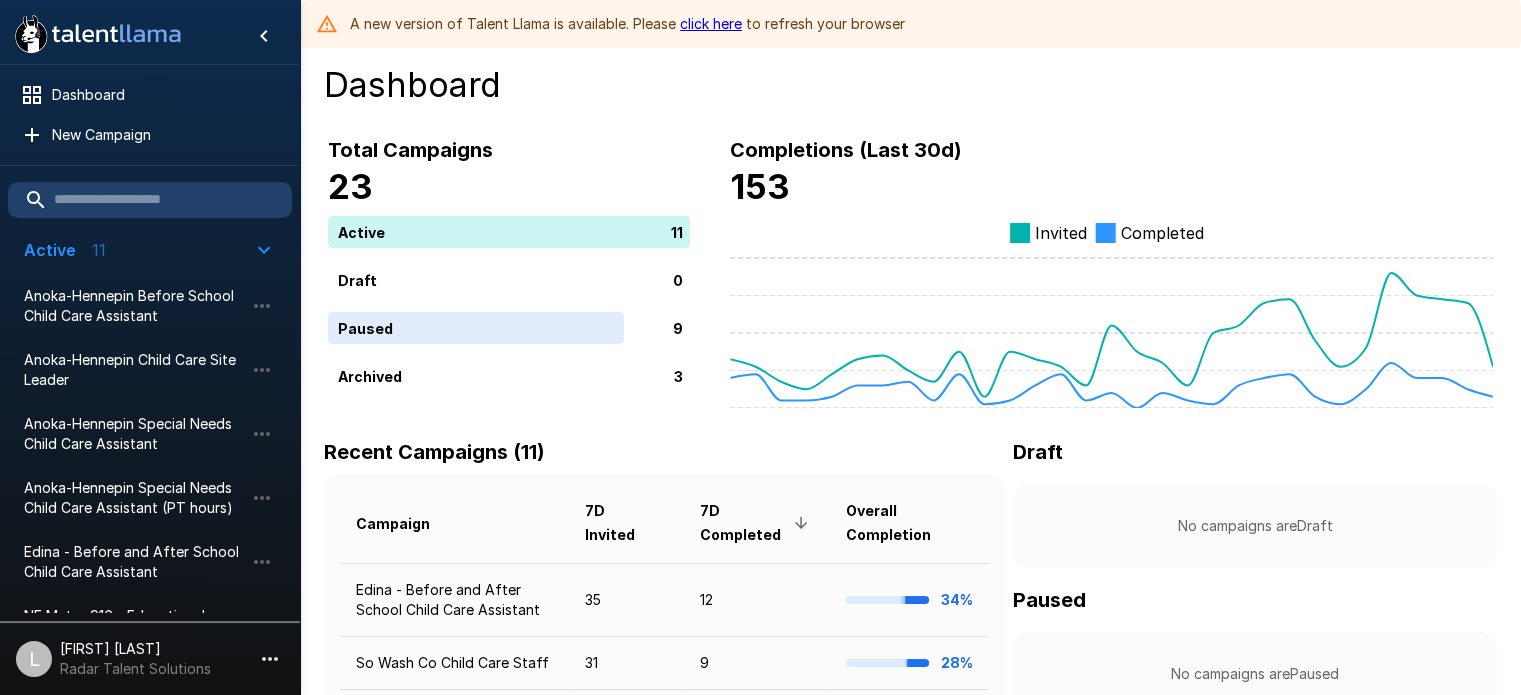 click on "click here" at bounding box center [711, 23] 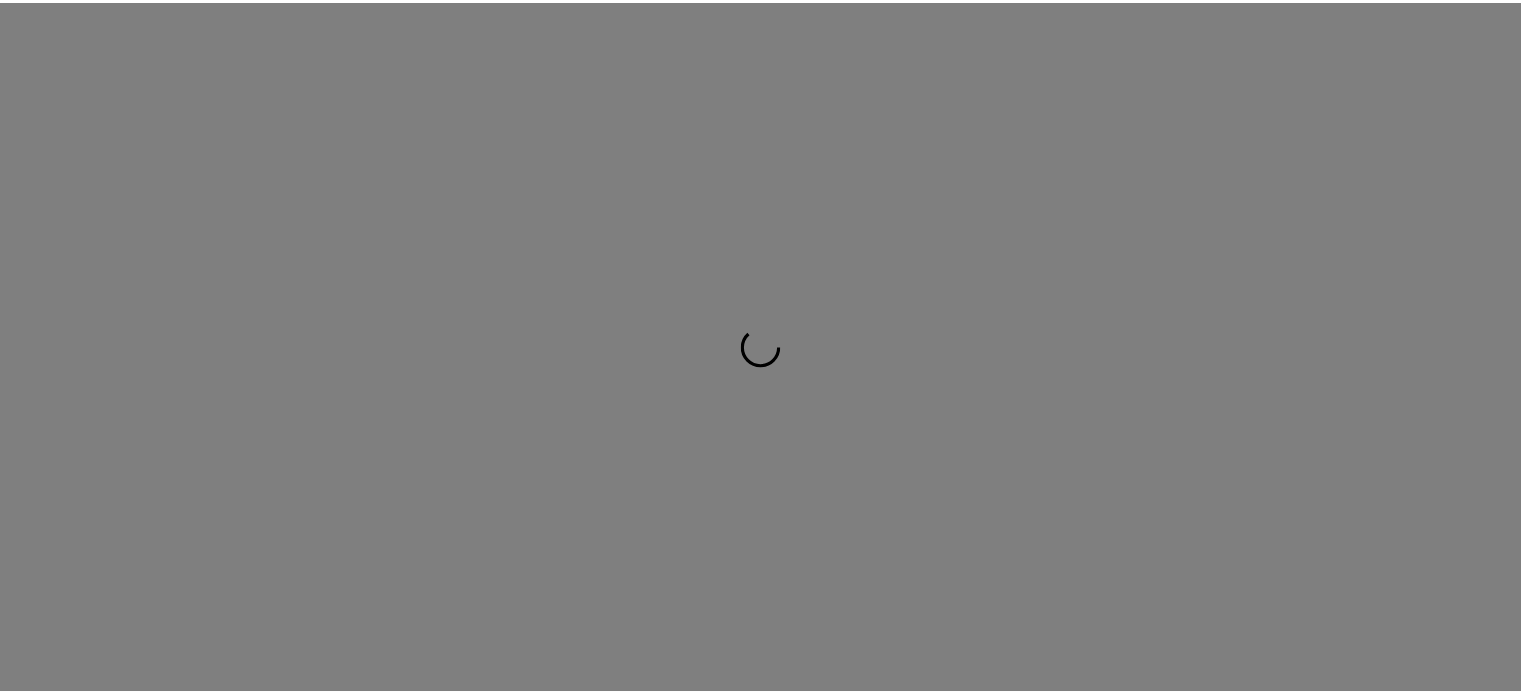 scroll, scrollTop: 0, scrollLeft: 0, axis: both 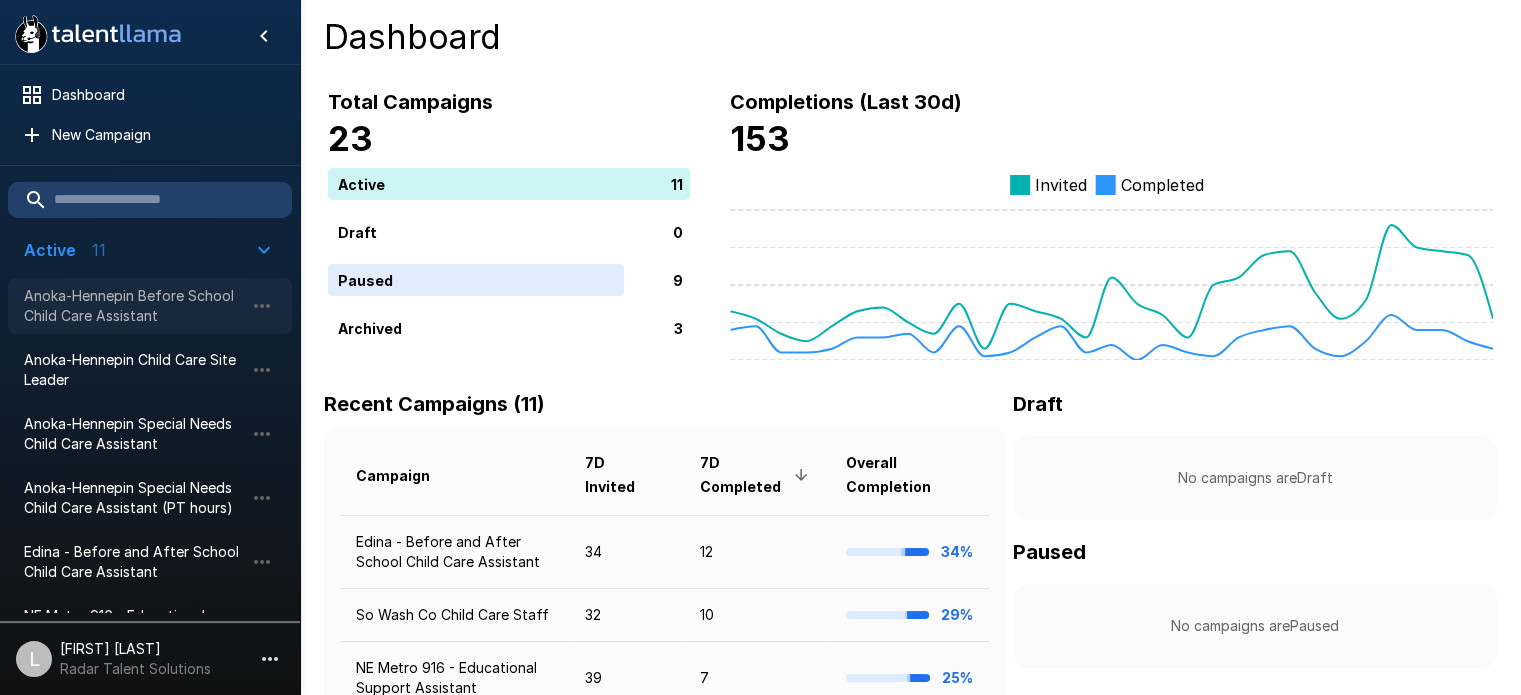 click on "Anoka-Hennepin Before School Child Care Assistant" at bounding box center [134, 306] 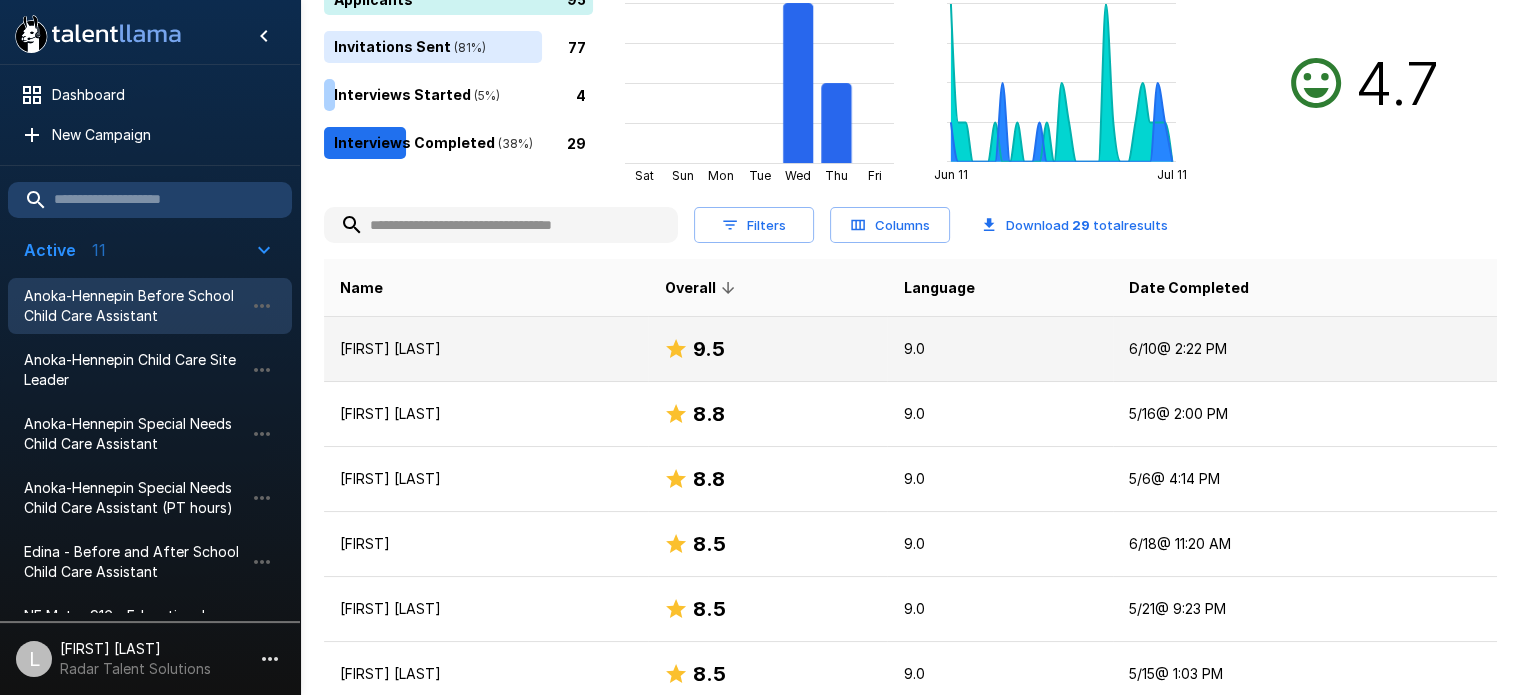scroll, scrollTop: 300, scrollLeft: 0, axis: vertical 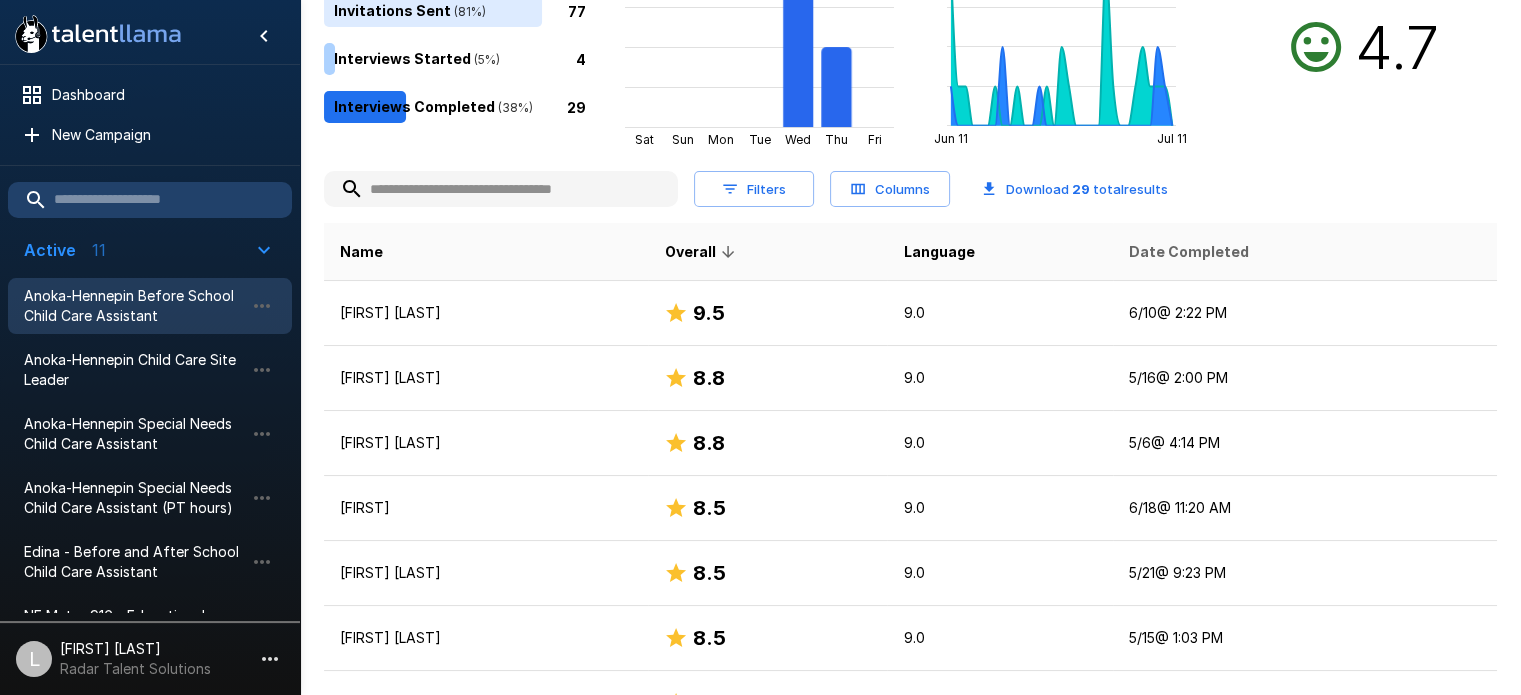 click on "Date Completed" at bounding box center [1189, 252] 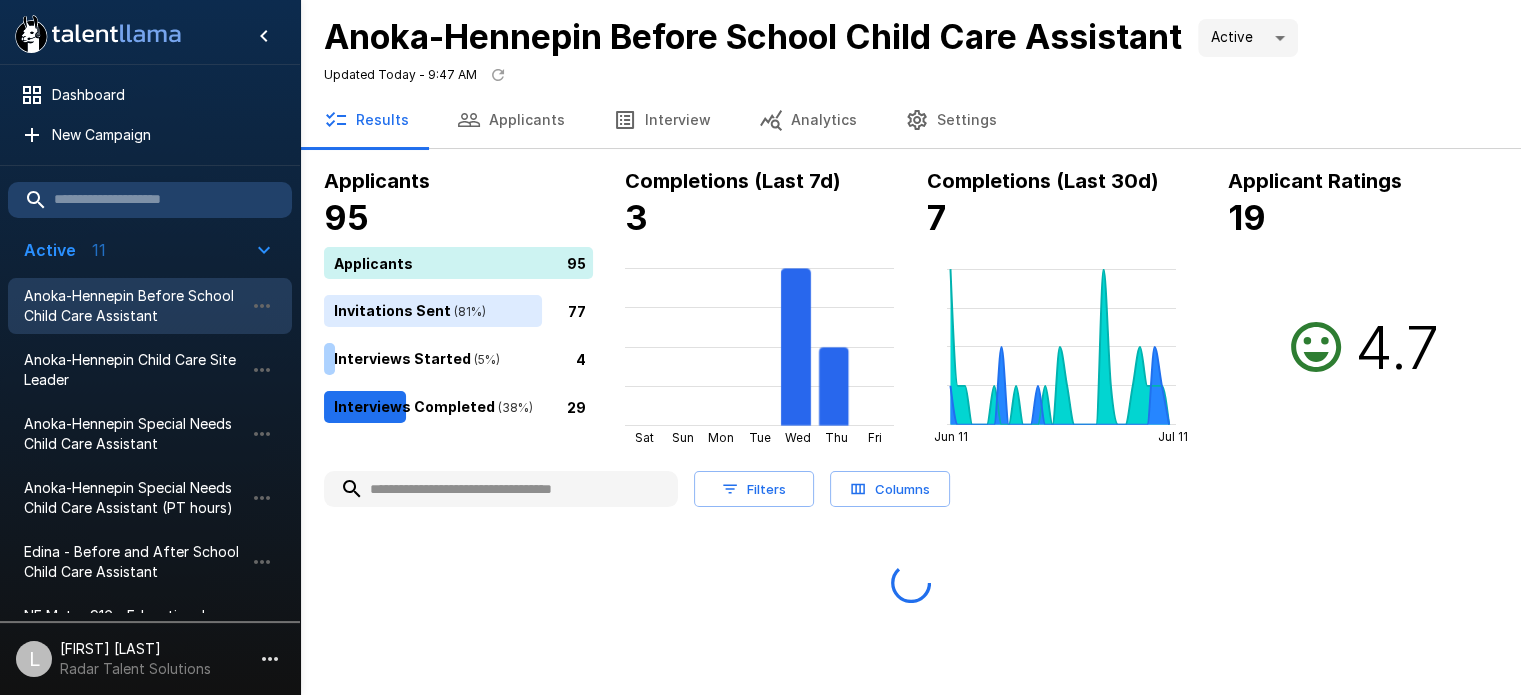 scroll, scrollTop: 0, scrollLeft: 0, axis: both 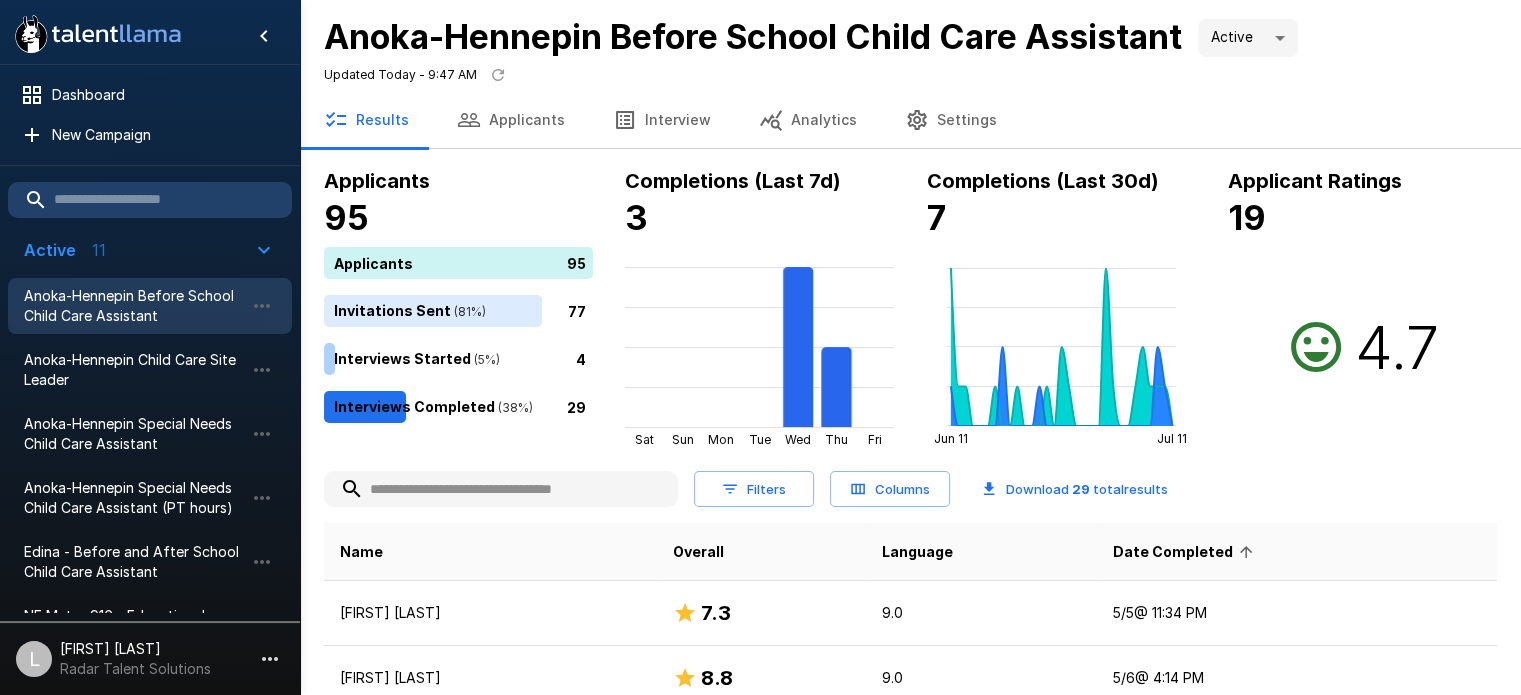 click on "Date Completed" at bounding box center [1186, 552] 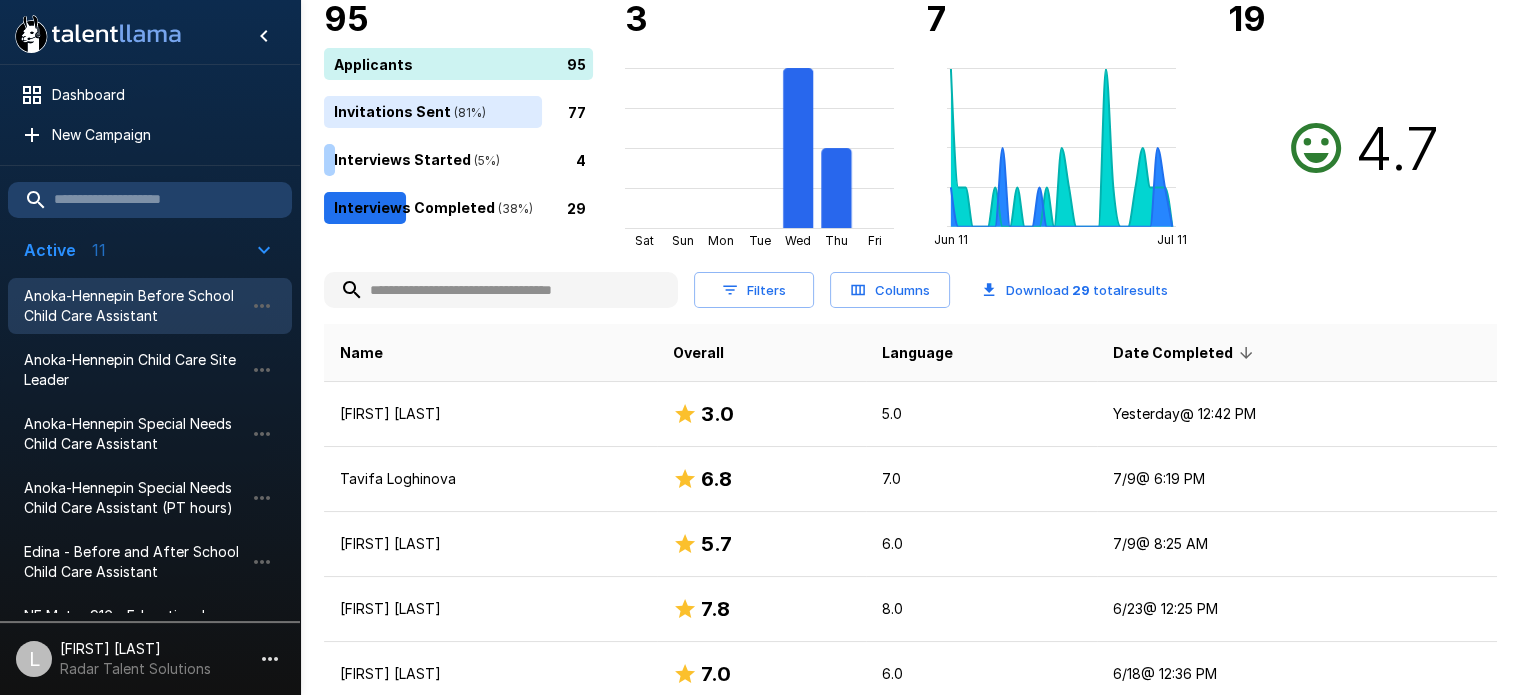 scroll, scrollTop: 300, scrollLeft: 0, axis: vertical 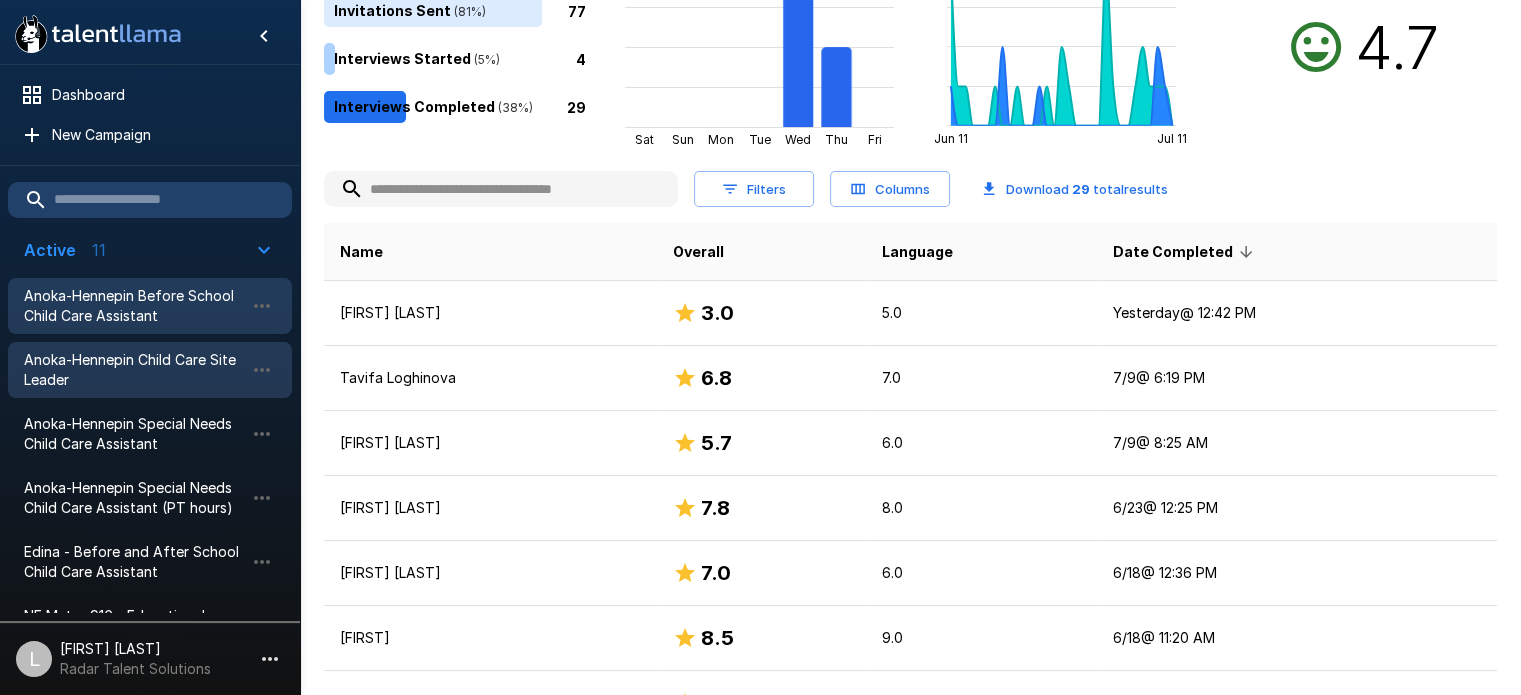 click on "Anoka-Hennepin Child Care Site Leader" at bounding box center (134, 370) 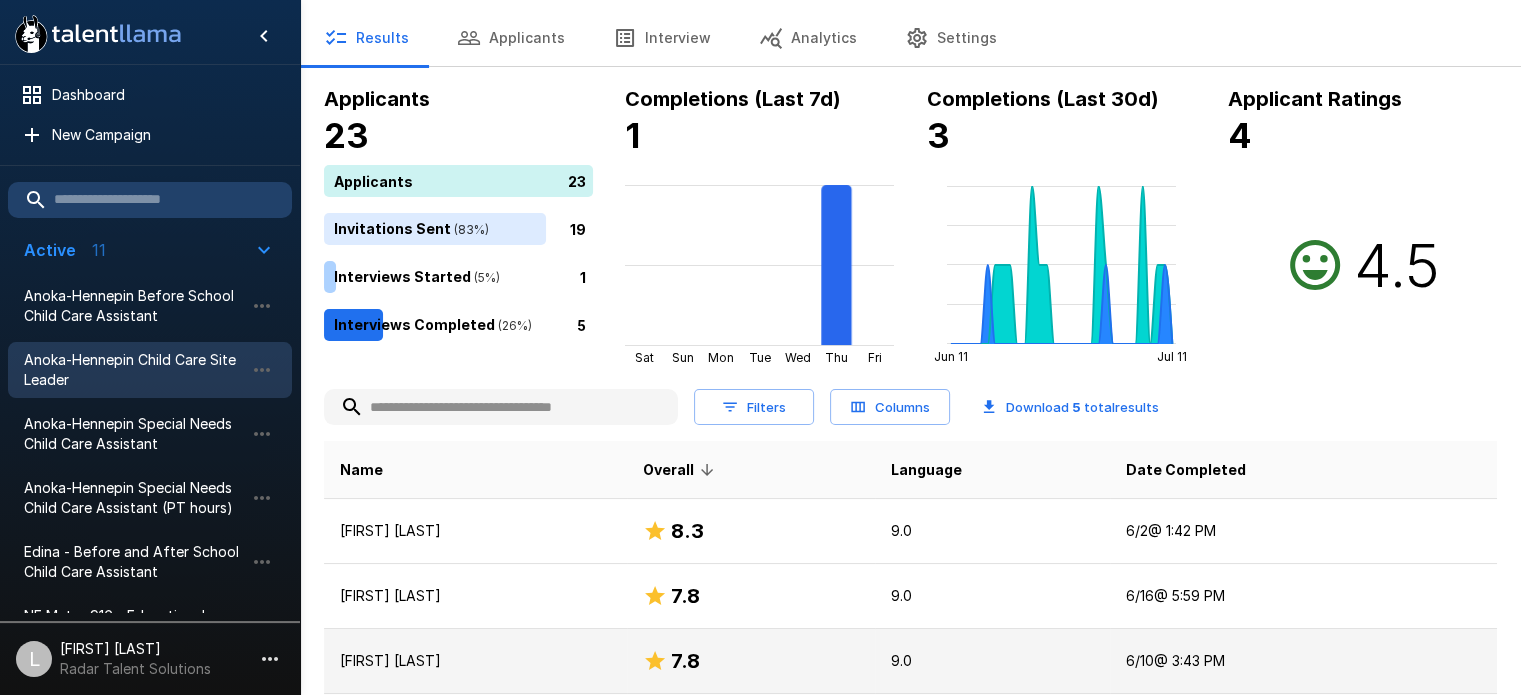 scroll, scrollTop: 308, scrollLeft: 0, axis: vertical 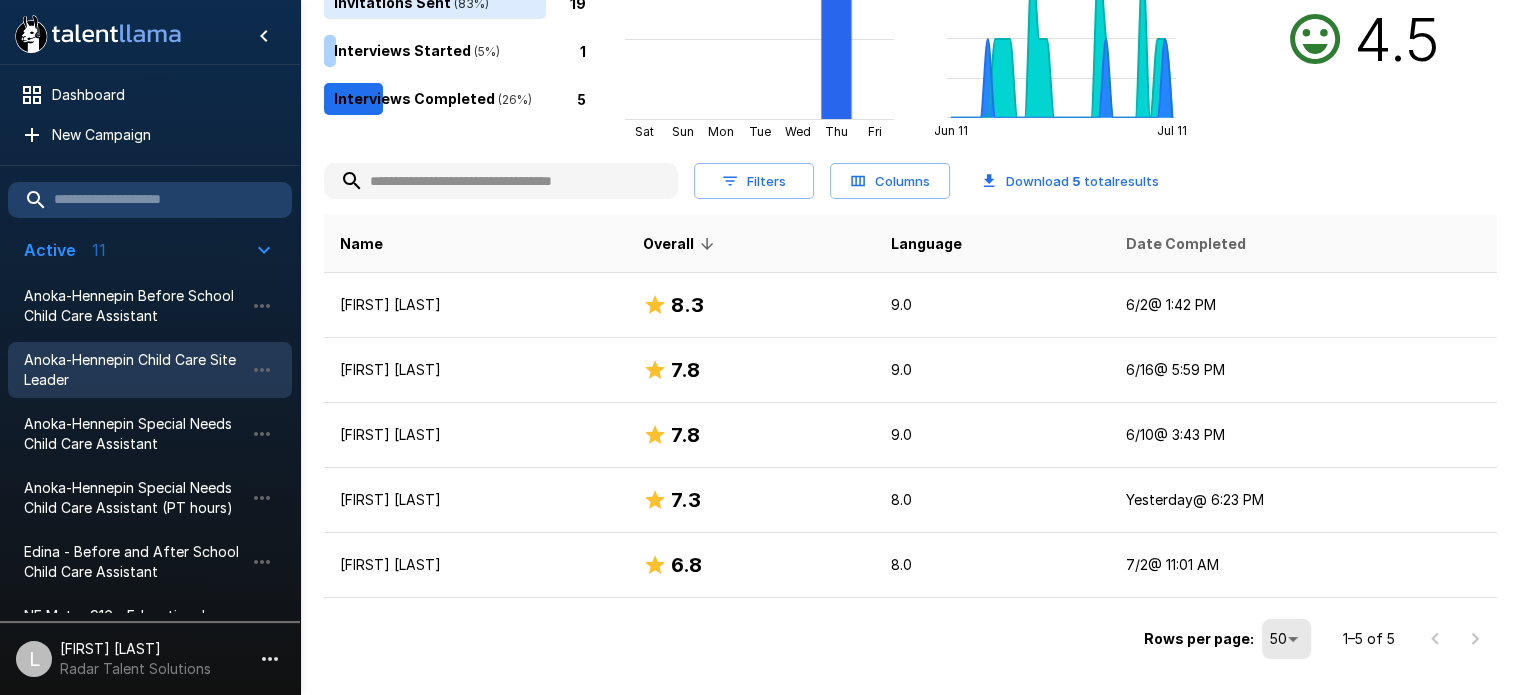 click on "Date Completed" at bounding box center [1186, 244] 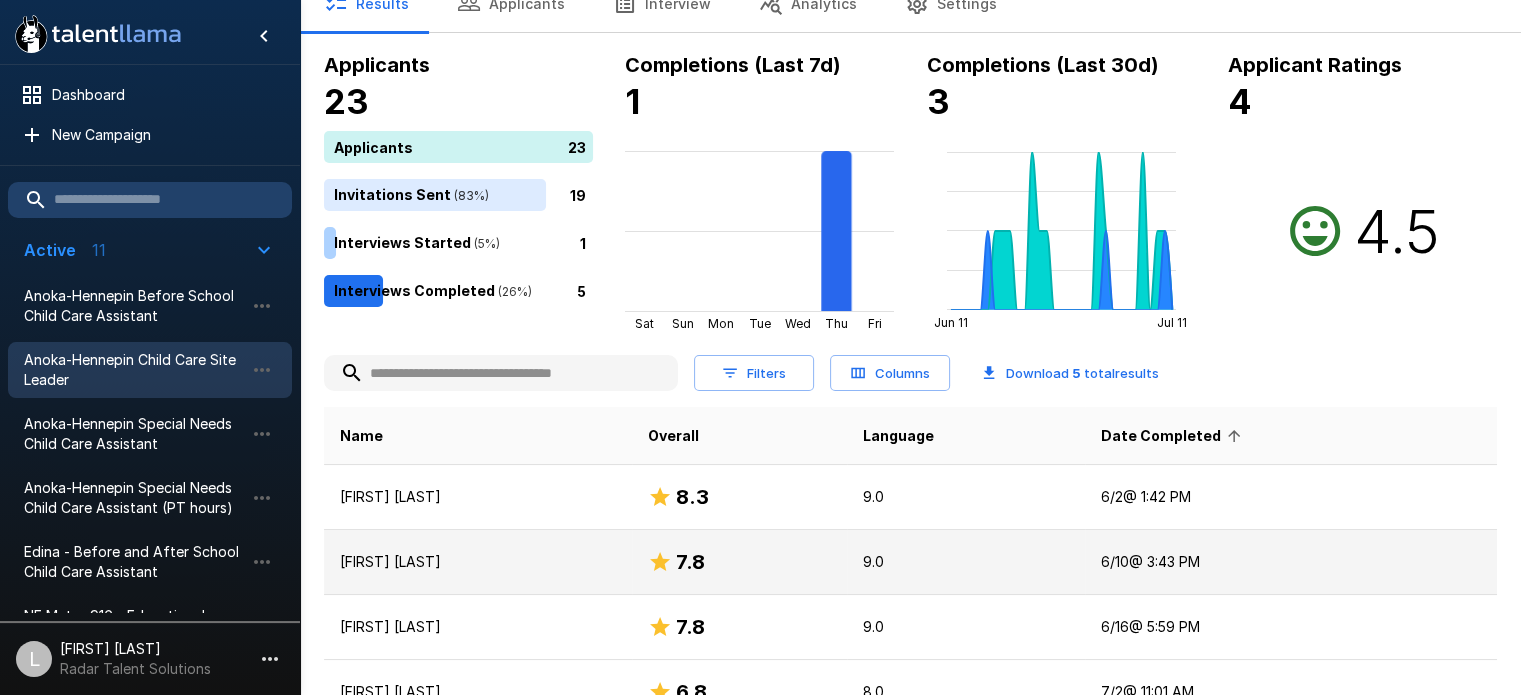 scroll, scrollTop: 308, scrollLeft: 0, axis: vertical 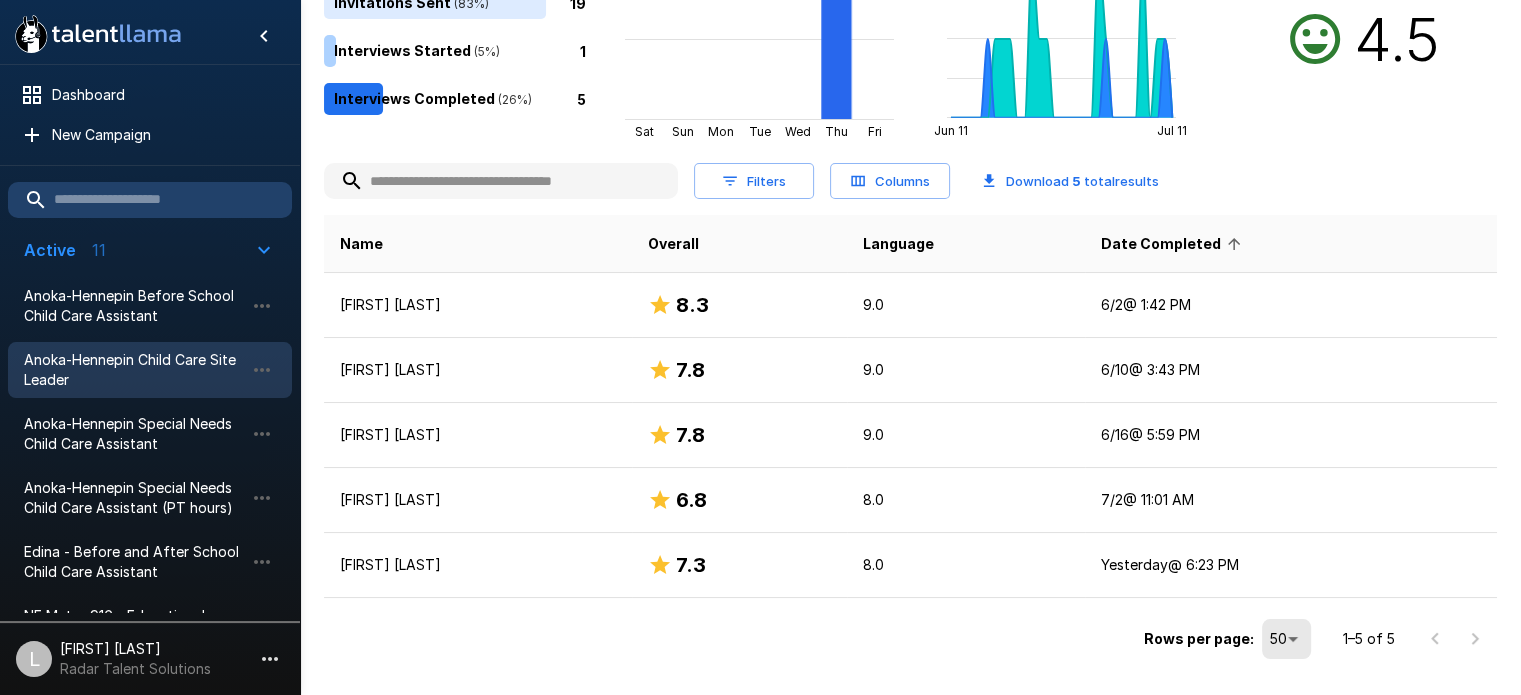 click on "Date Completed" at bounding box center [1174, 244] 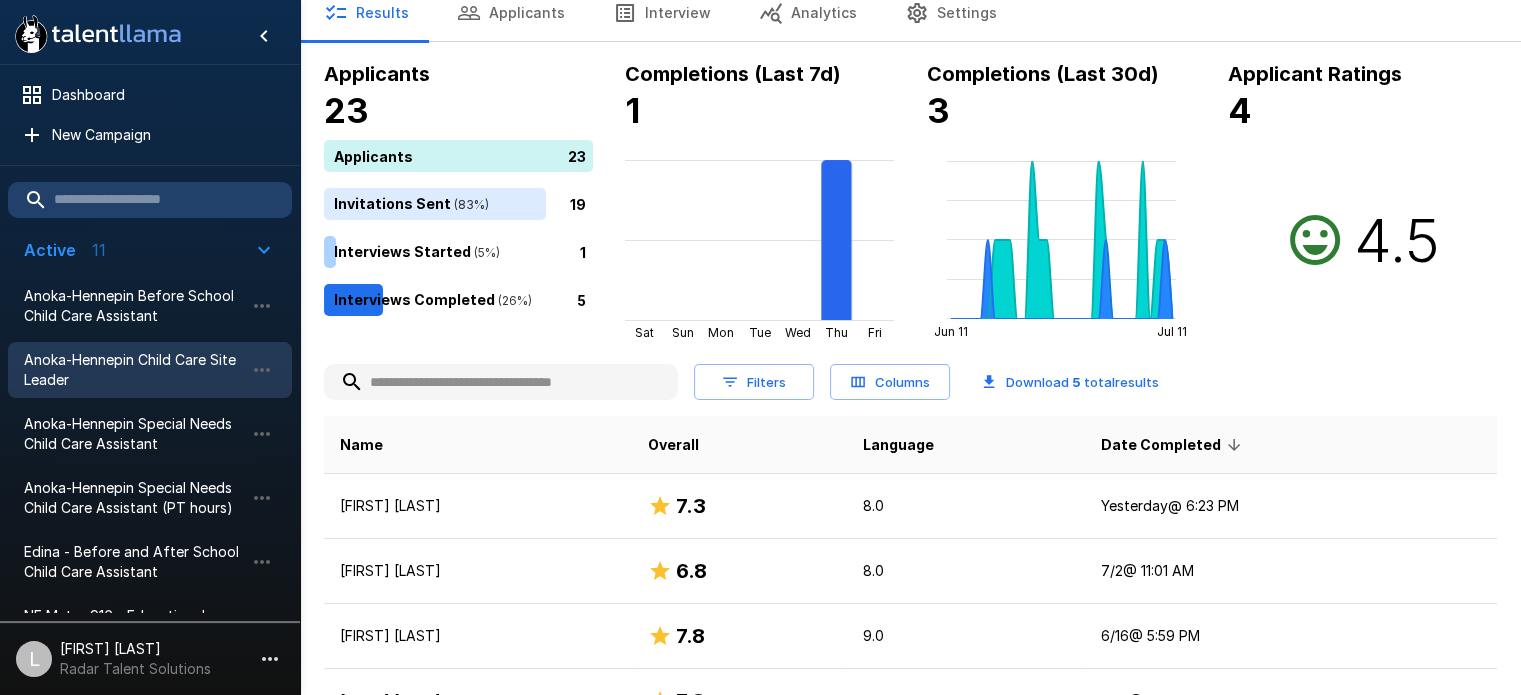 scroll, scrollTop: 308, scrollLeft: 0, axis: vertical 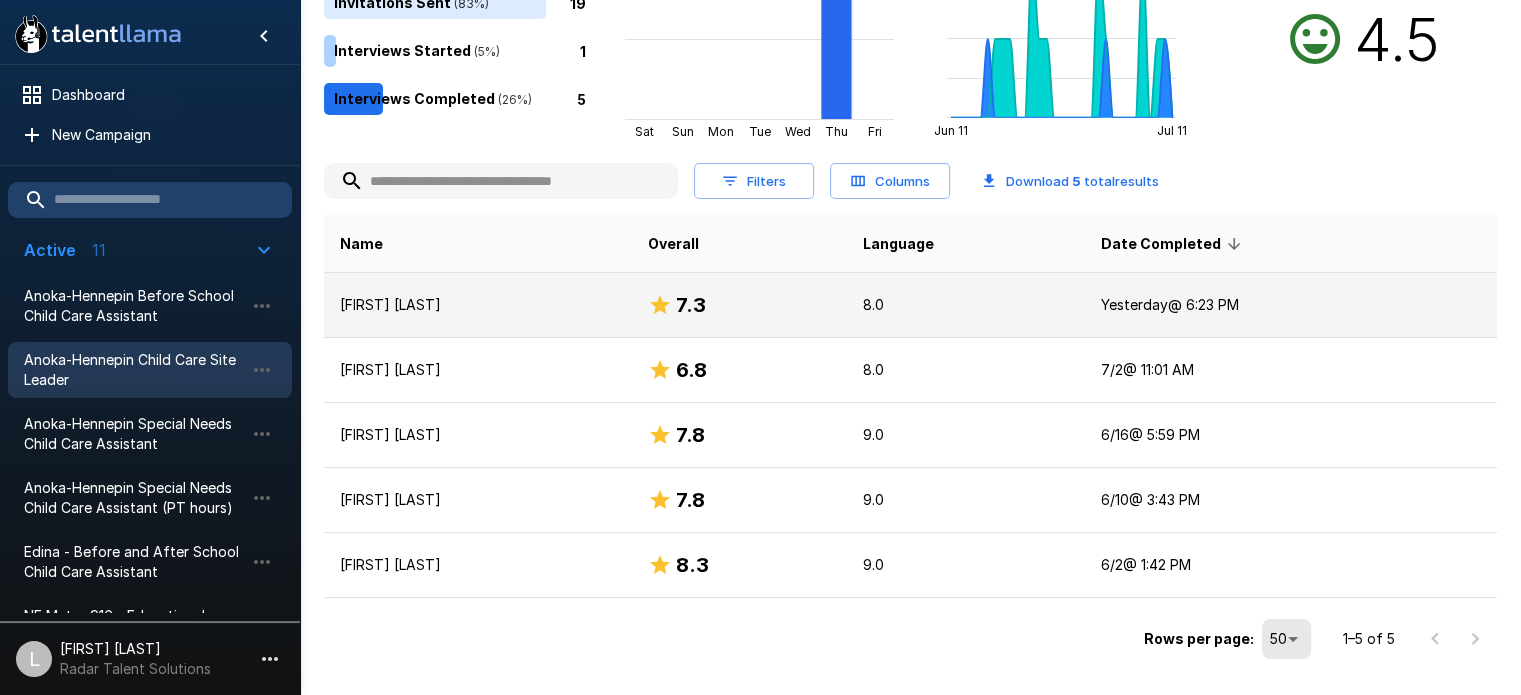 click on "[FIRST] [LAST]" at bounding box center (478, 305) 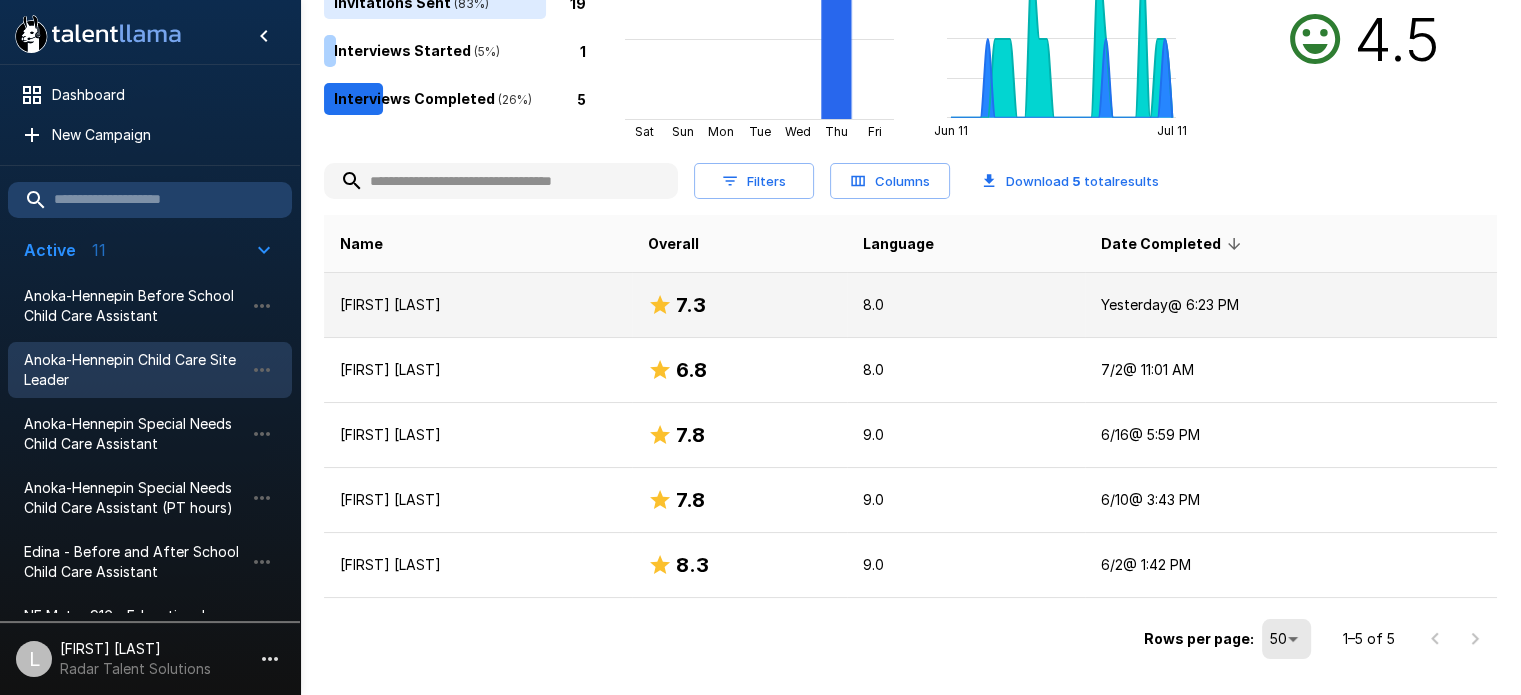 scroll, scrollTop: 0, scrollLeft: 0, axis: both 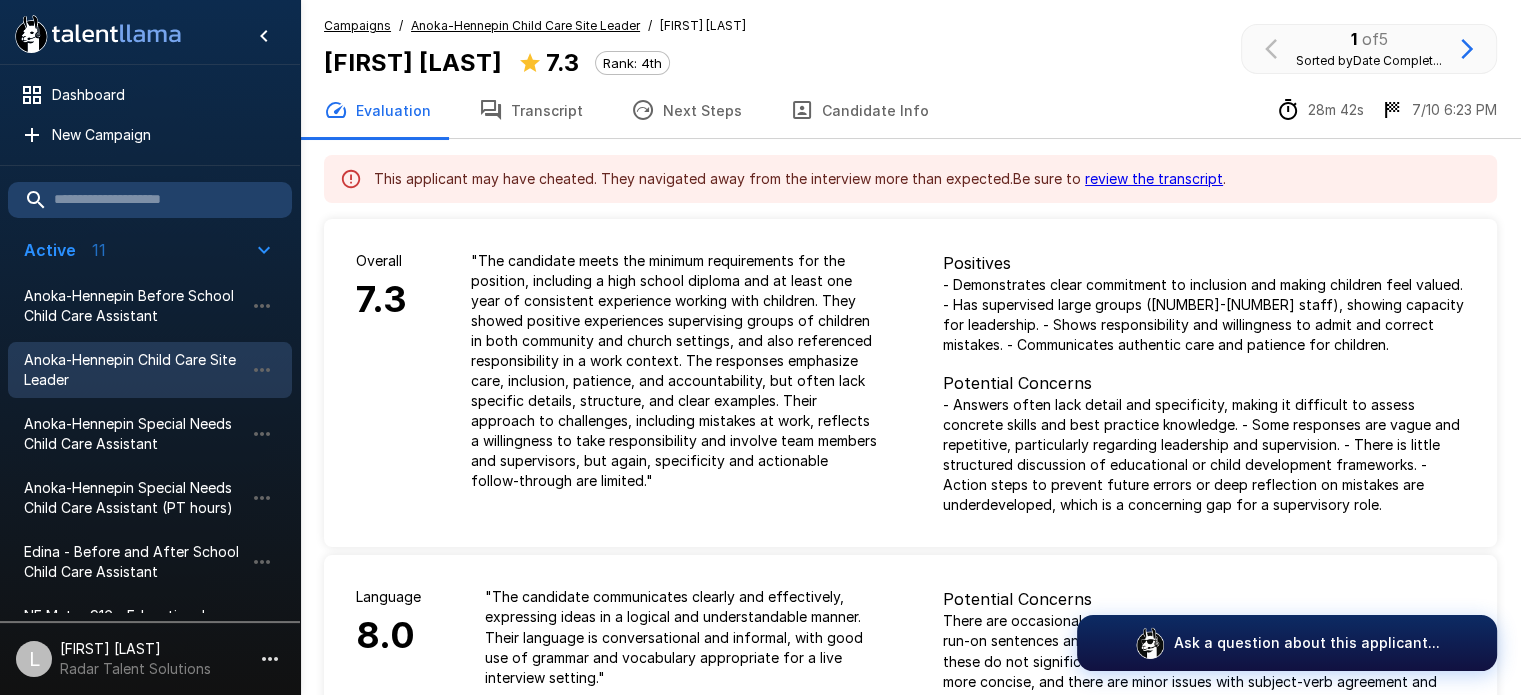 click on "Transcript" at bounding box center (531, 110) 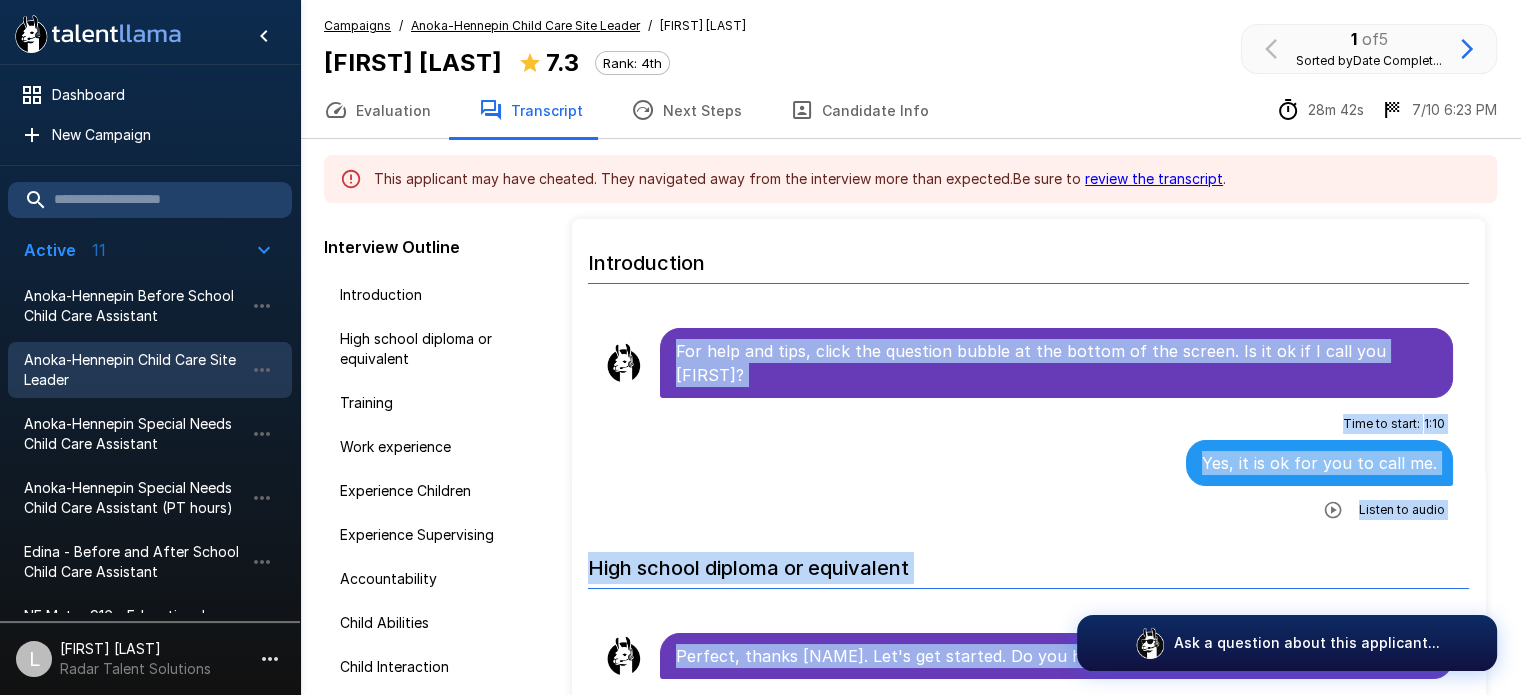 scroll, scrollTop: 60, scrollLeft: 0, axis: vertical 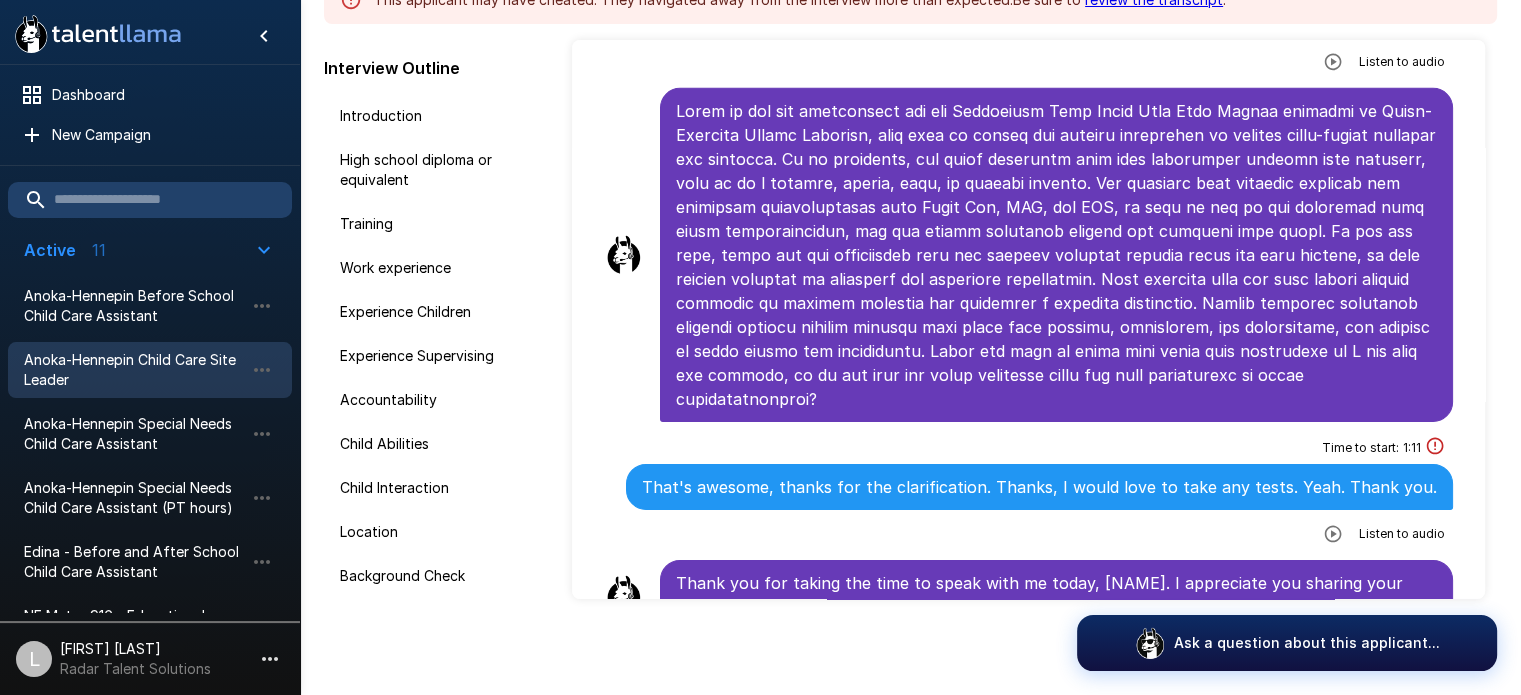 drag, startPoint x: 657, startPoint y: 335, endPoint x: 1395, endPoint y: 714, distance: 829.62946 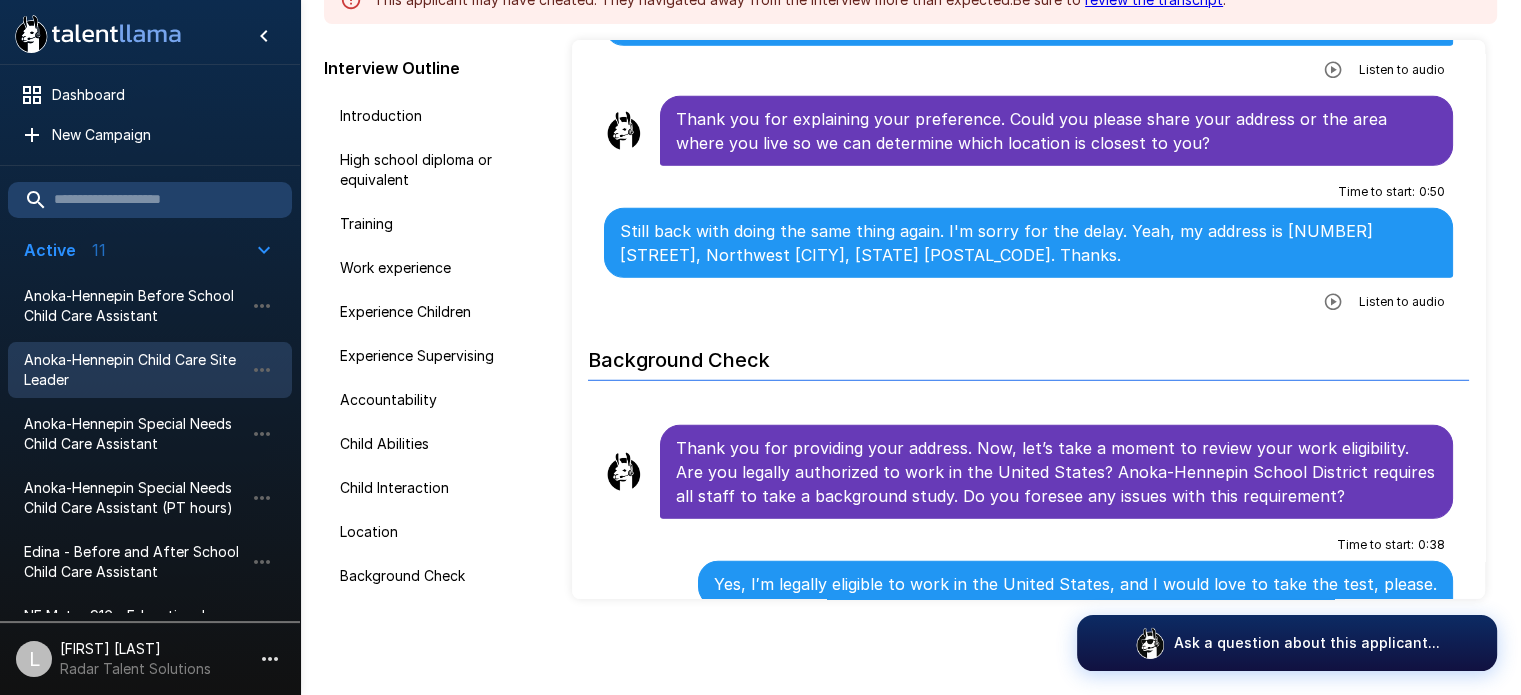 scroll, scrollTop: 5496, scrollLeft: 0, axis: vertical 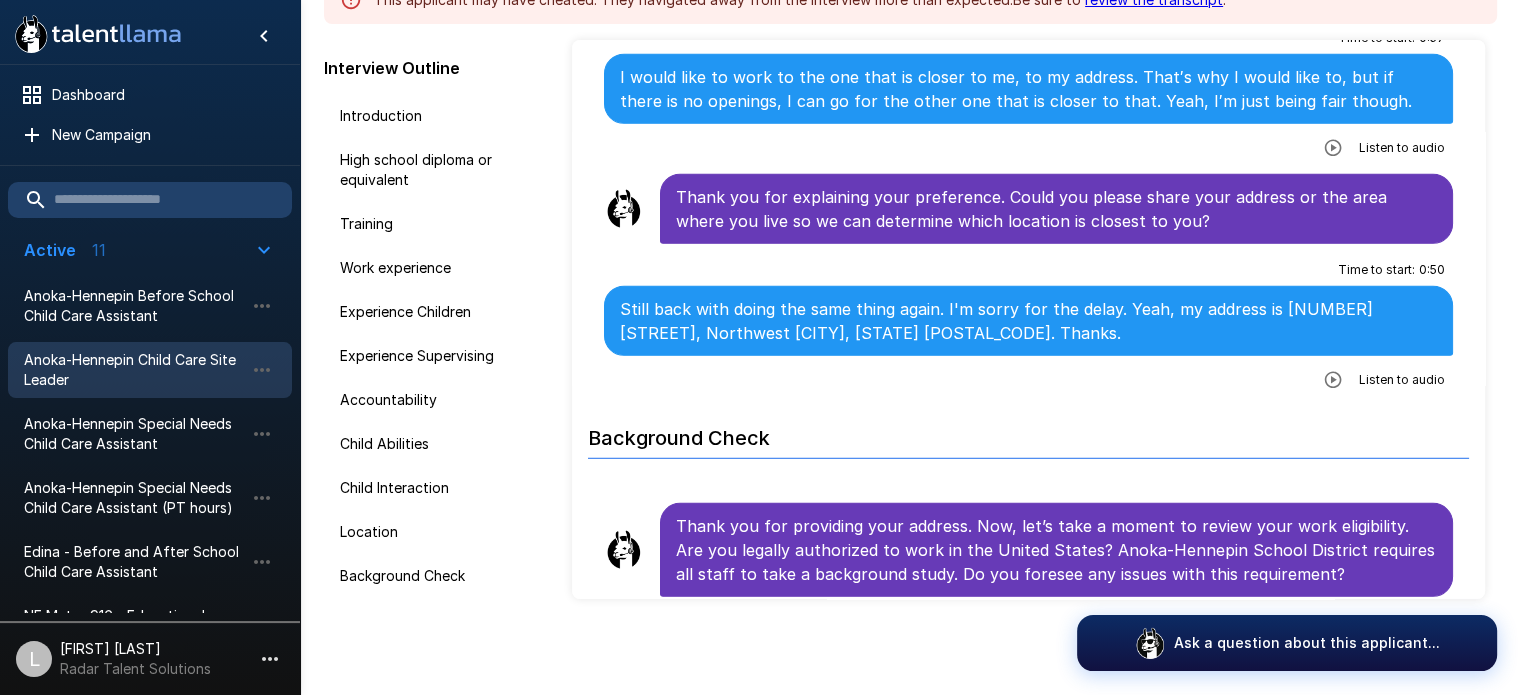 click on "Time to start : 0 : 57 I would like to work to the one that is closer to me, to my address. That′s why I would like to, but if there is no openings, I can go for the other one that is closer to that. Yeah, I′m just being fair though. Listen to audio" at bounding box center (1028, 93) 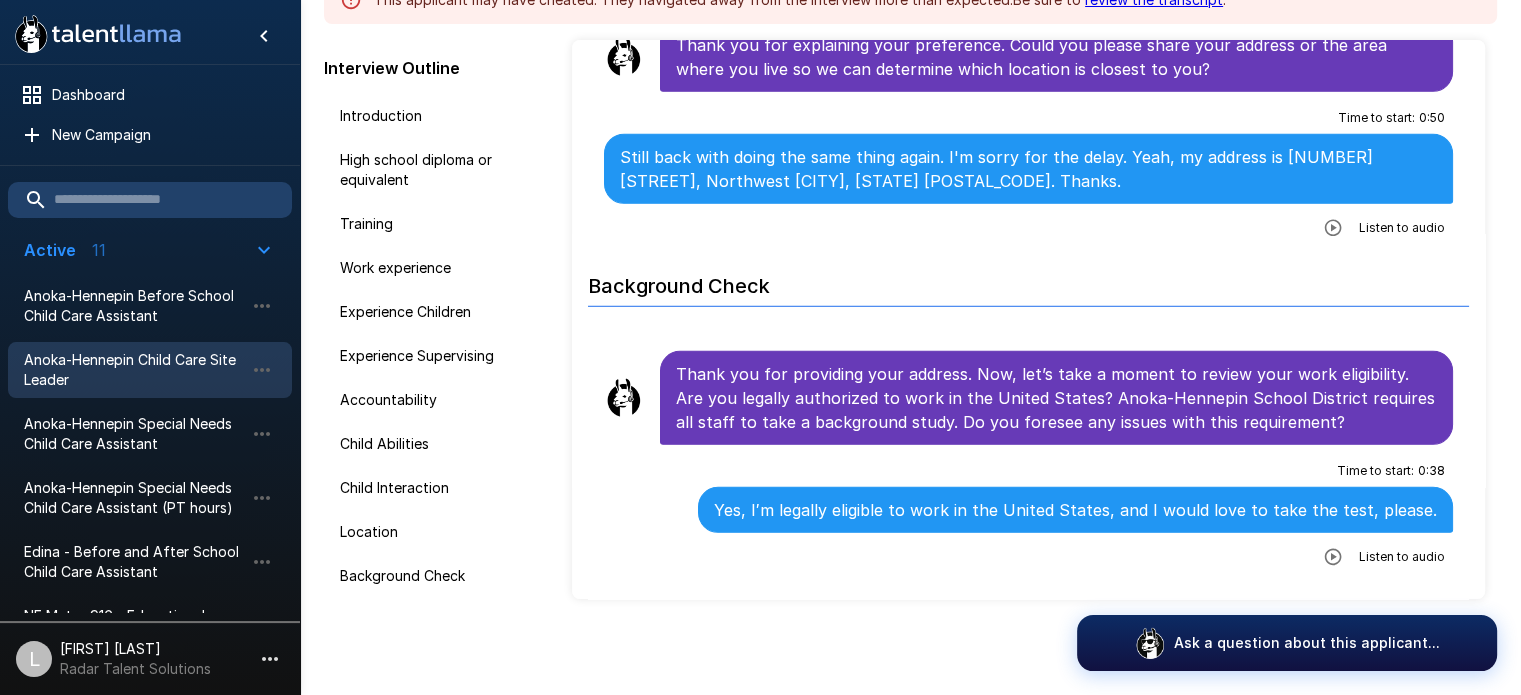 scroll, scrollTop: 6496, scrollLeft: 0, axis: vertical 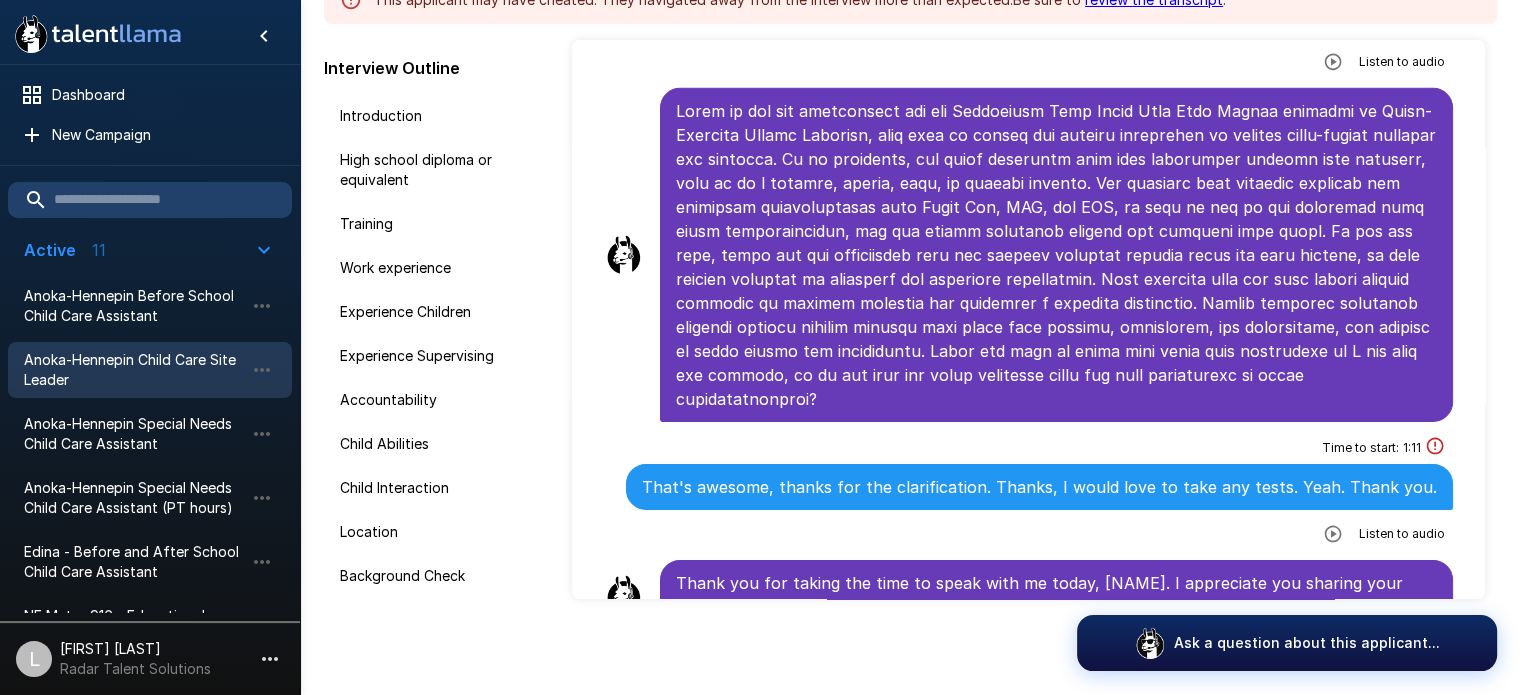 drag, startPoint x: 670, startPoint y: 170, endPoint x: 1230, endPoint y: 681, distance: 758.1036 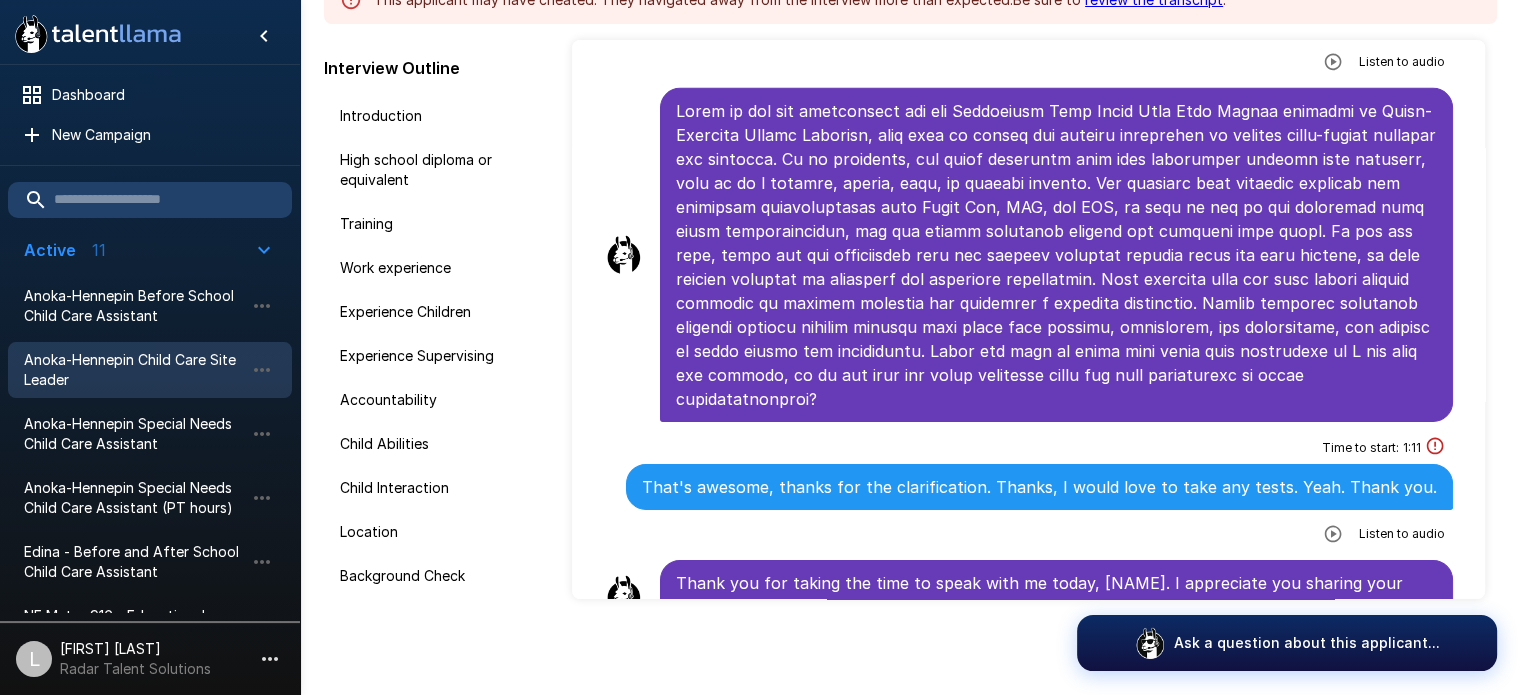 click on "The applicant may have cheated. They navigated away from the interview more than expected.  Be sure to   review the transcript . Interview Outline Introduction High school diploma or equivalent Training Work experience  Experience Children Experience Supervising  Accountability Child Abilities  Child Interaction Location Background Check Interview Wrap-Up Introduction For help and tips, click the question bubble at the bottom of the screen.  Is it ok if I call you [FIRST]?" at bounding box center [910, 327] 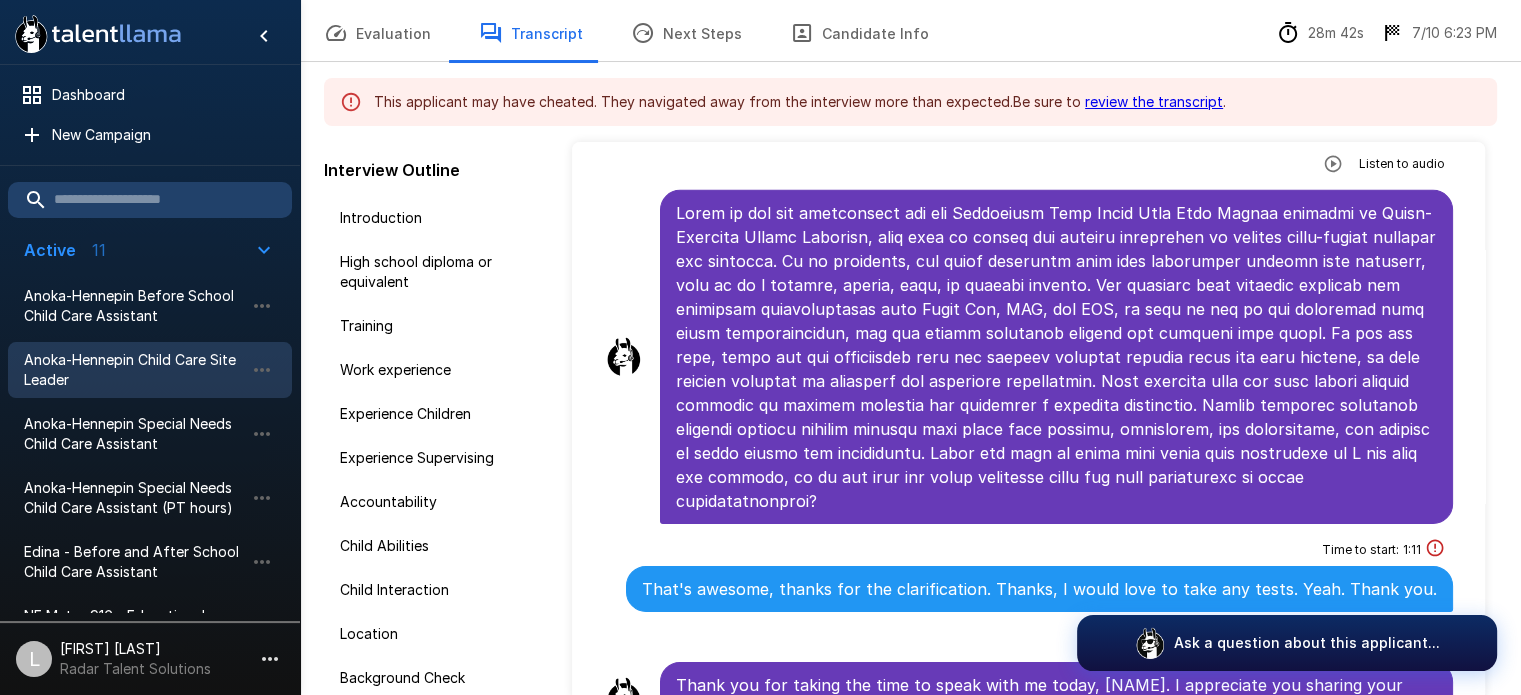 scroll, scrollTop: 0, scrollLeft: 0, axis: both 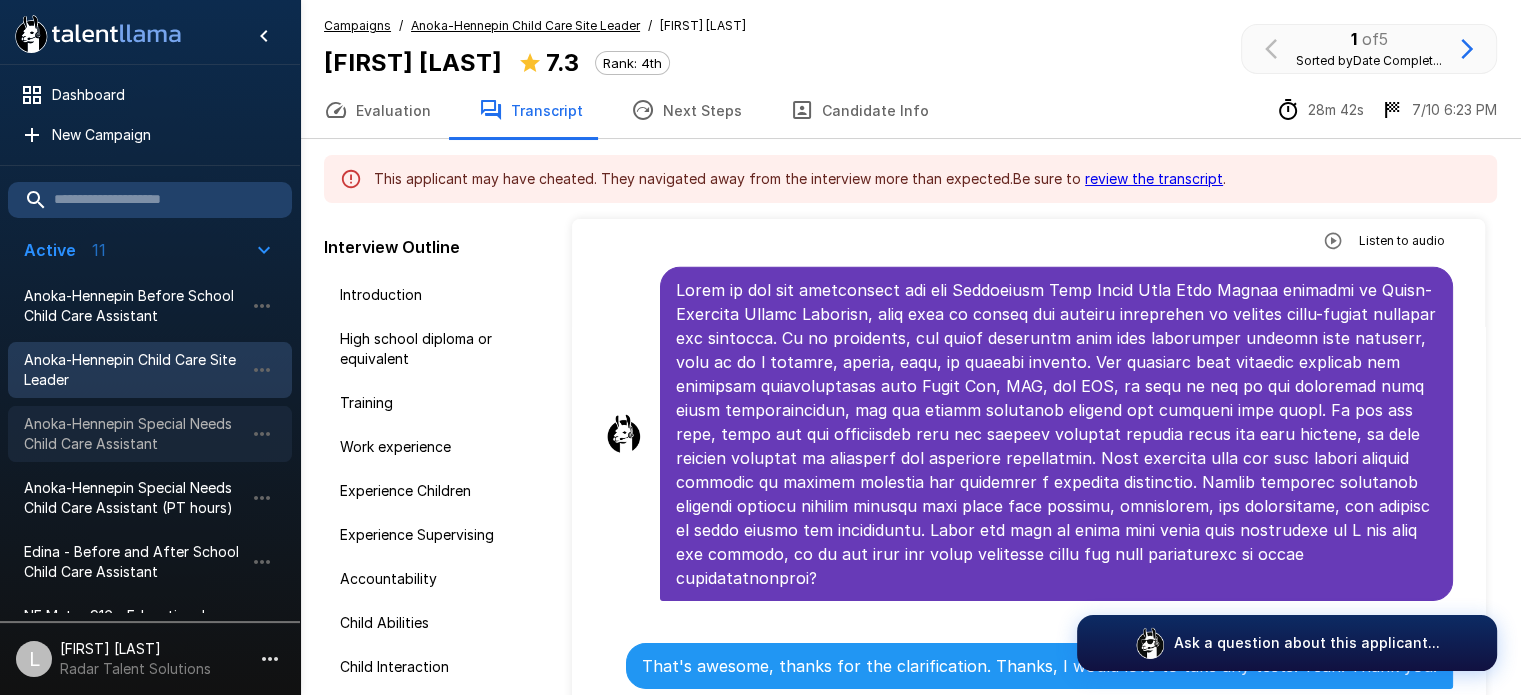click on "Anoka-Hennepin Special Needs Child Care Assistant" at bounding box center (134, 434) 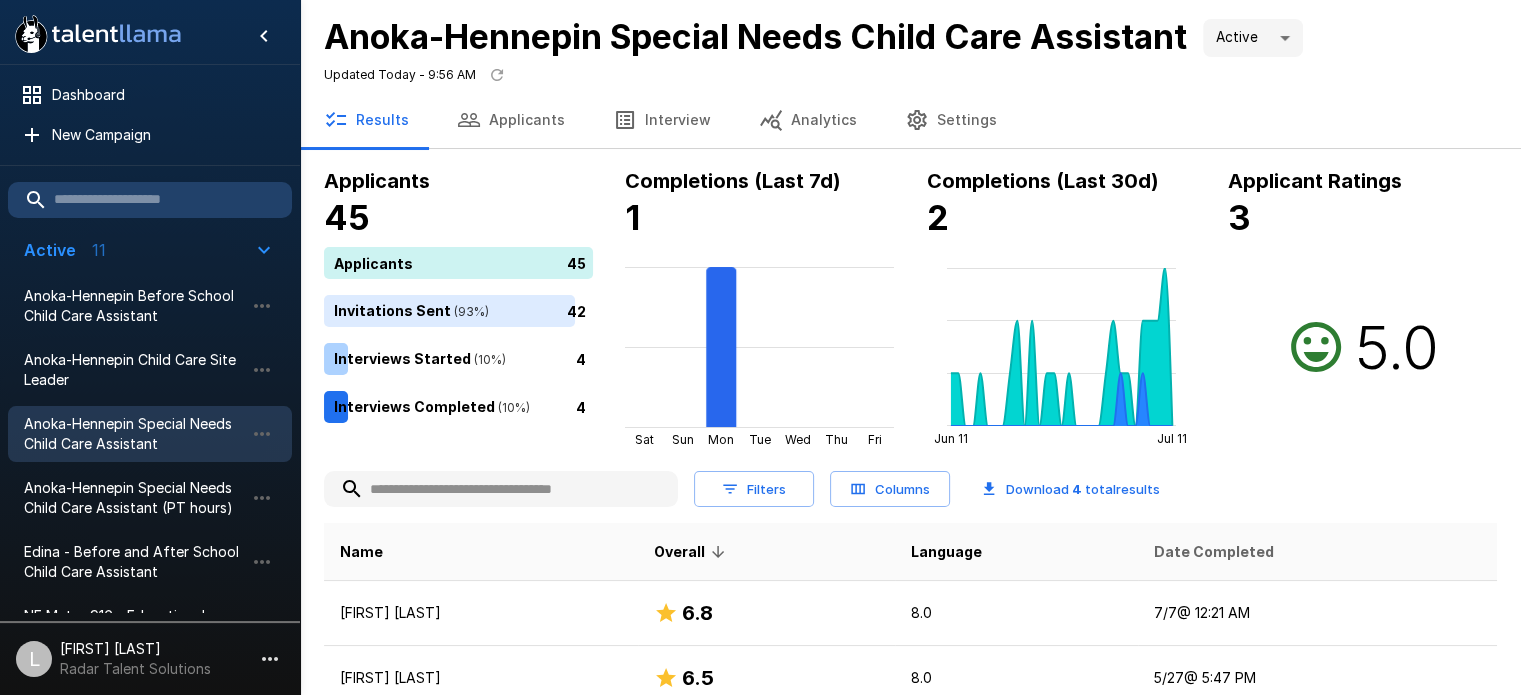 click on "Date Completed" at bounding box center [1214, 552] 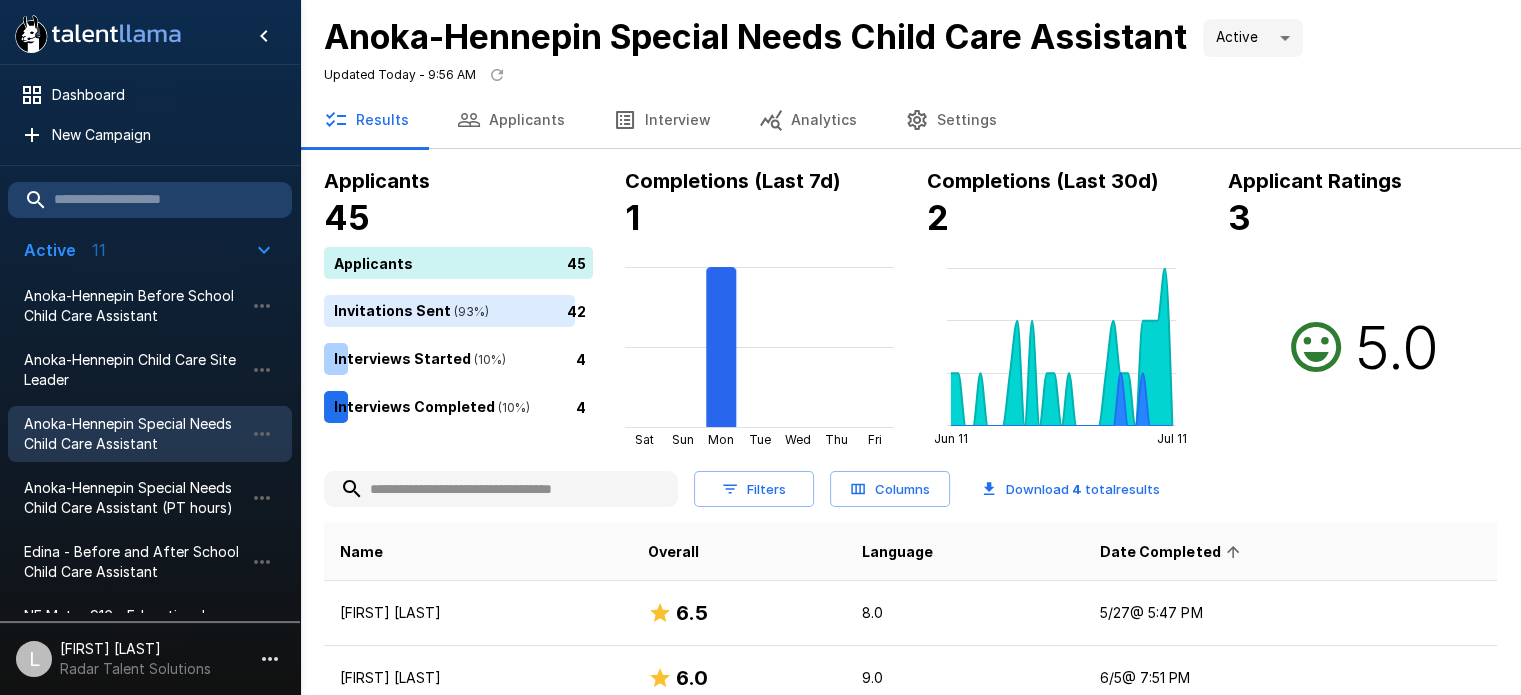 click on "Date Completed" at bounding box center (1173, 552) 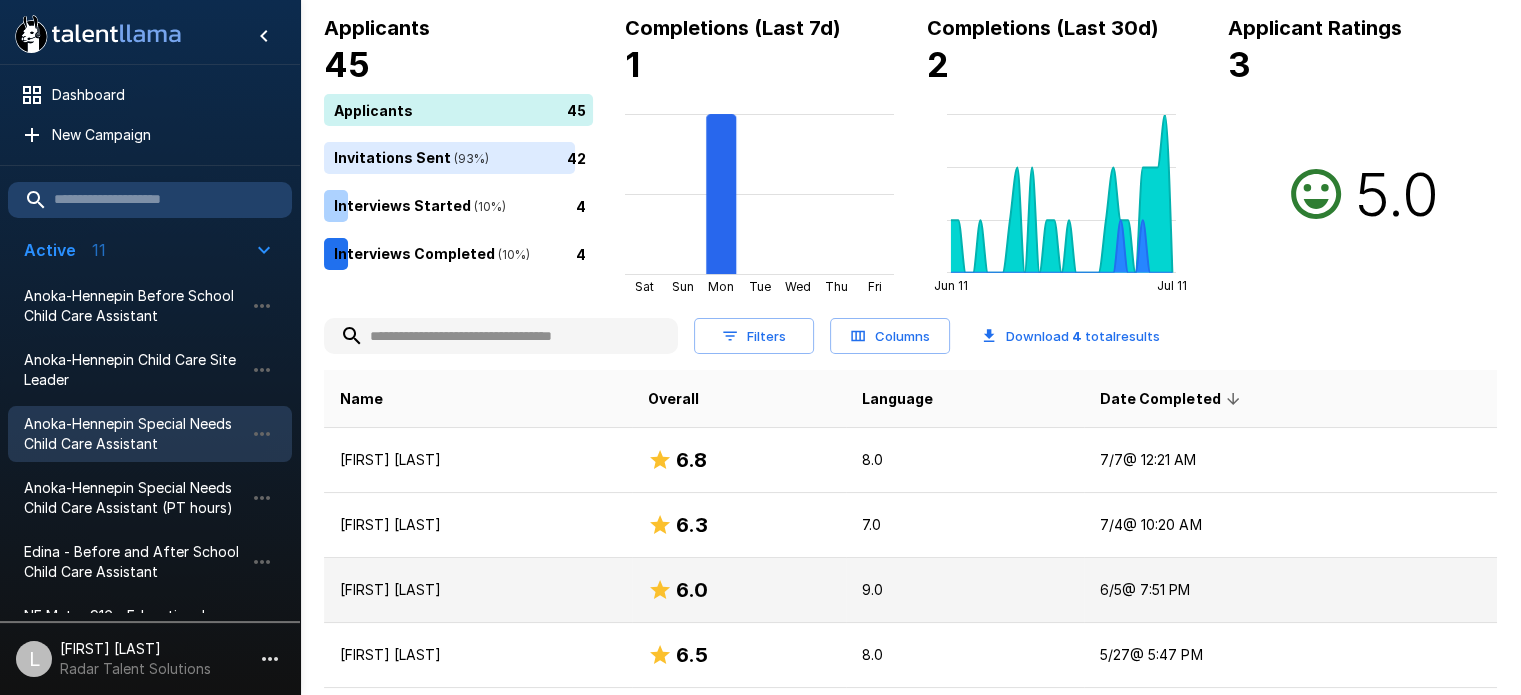 scroll, scrollTop: 244, scrollLeft: 0, axis: vertical 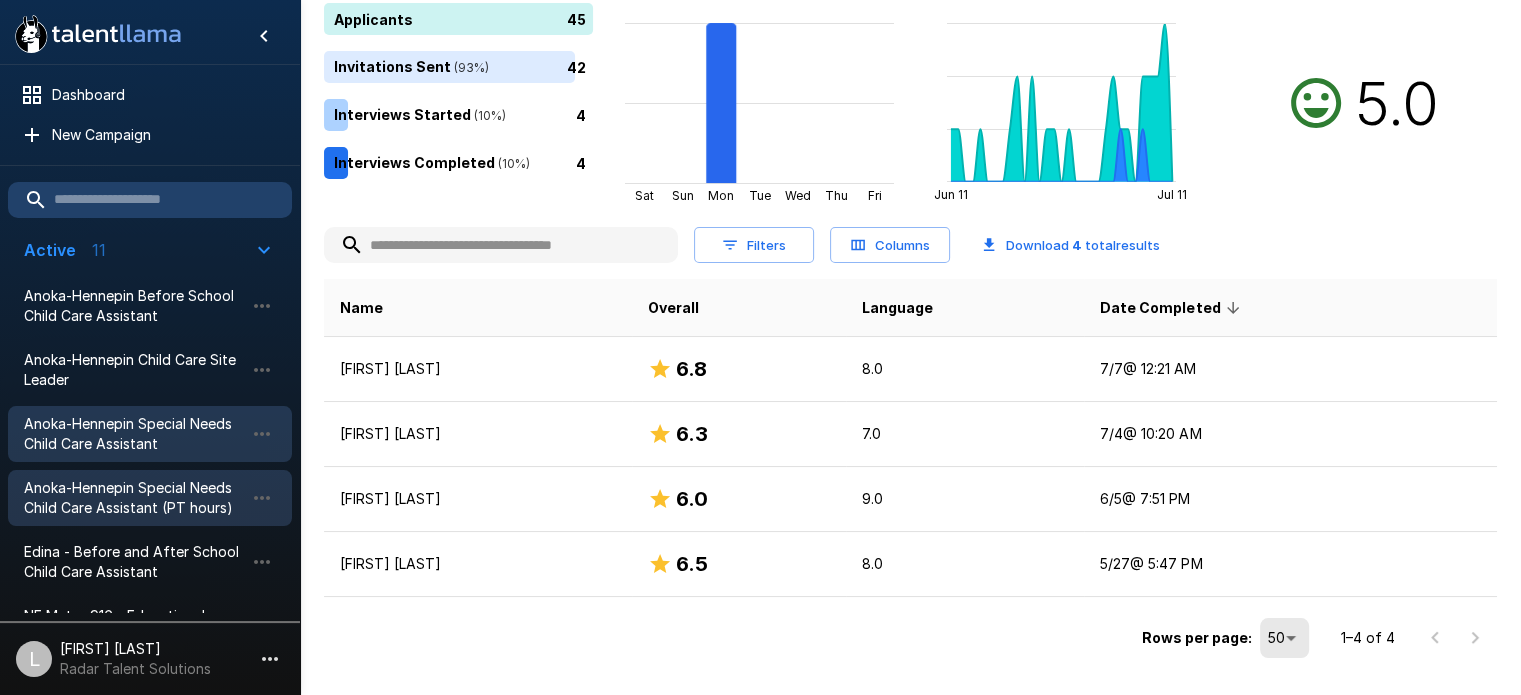 click on "Anoka-Hennepin Special Needs Child Care Assistant (PT hours)" at bounding box center (134, 498) 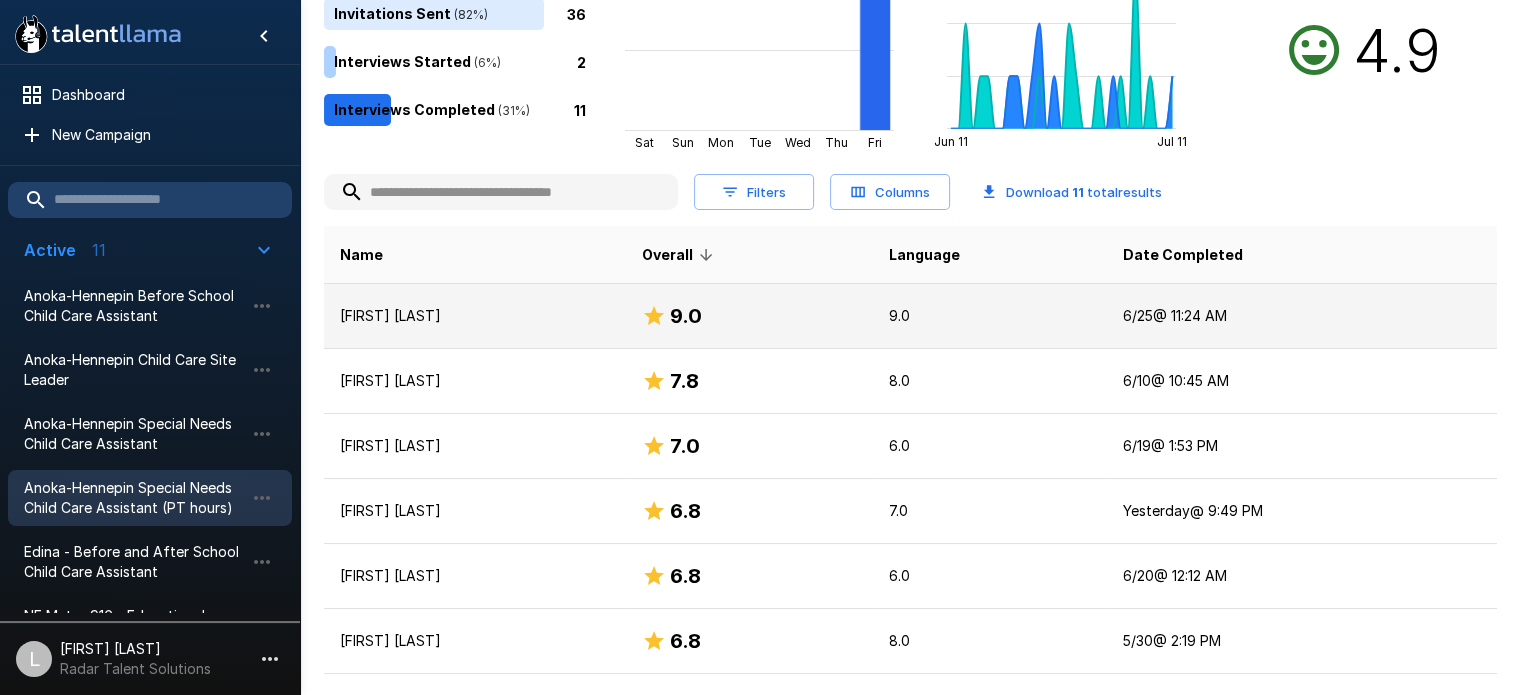 scroll, scrollTop: 300, scrollLeft: 0, axis: vertical 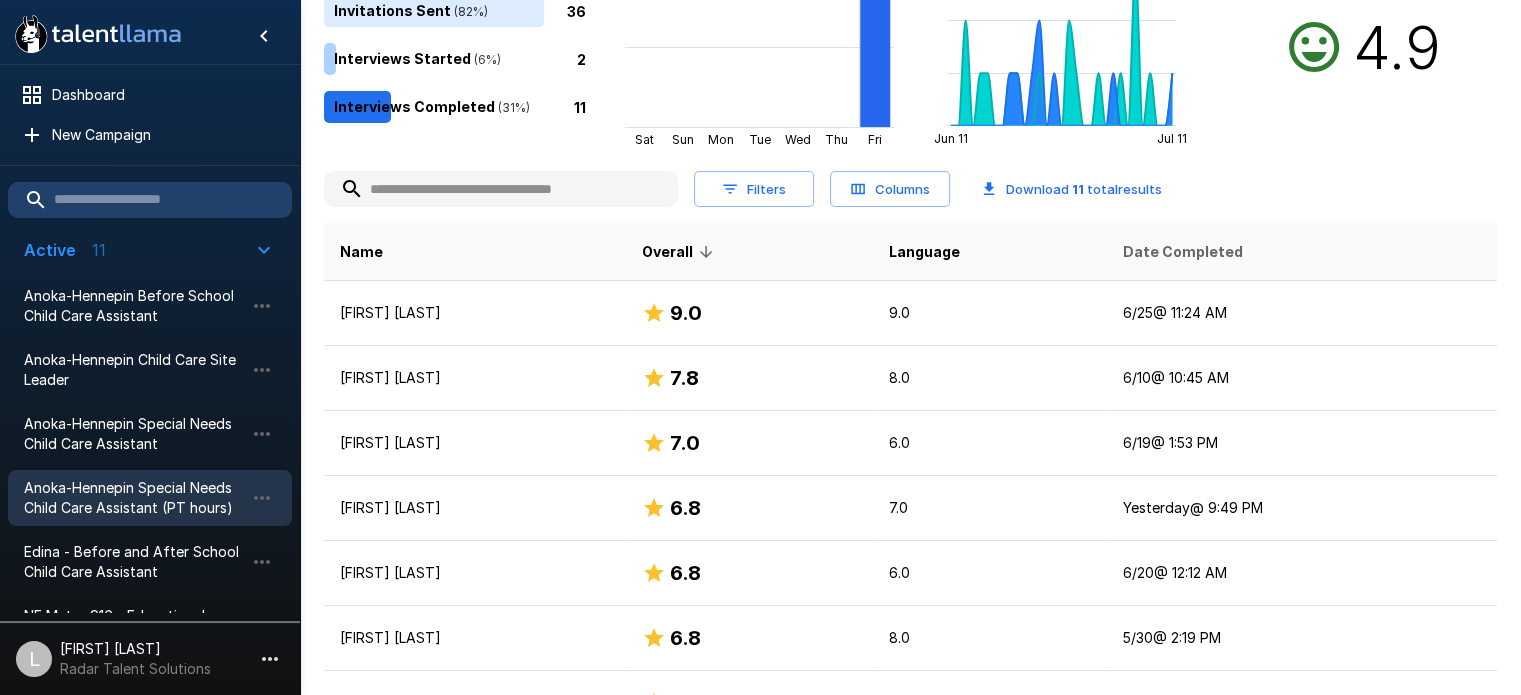 click on "Date Completed" at bounding box center (1183, 252) 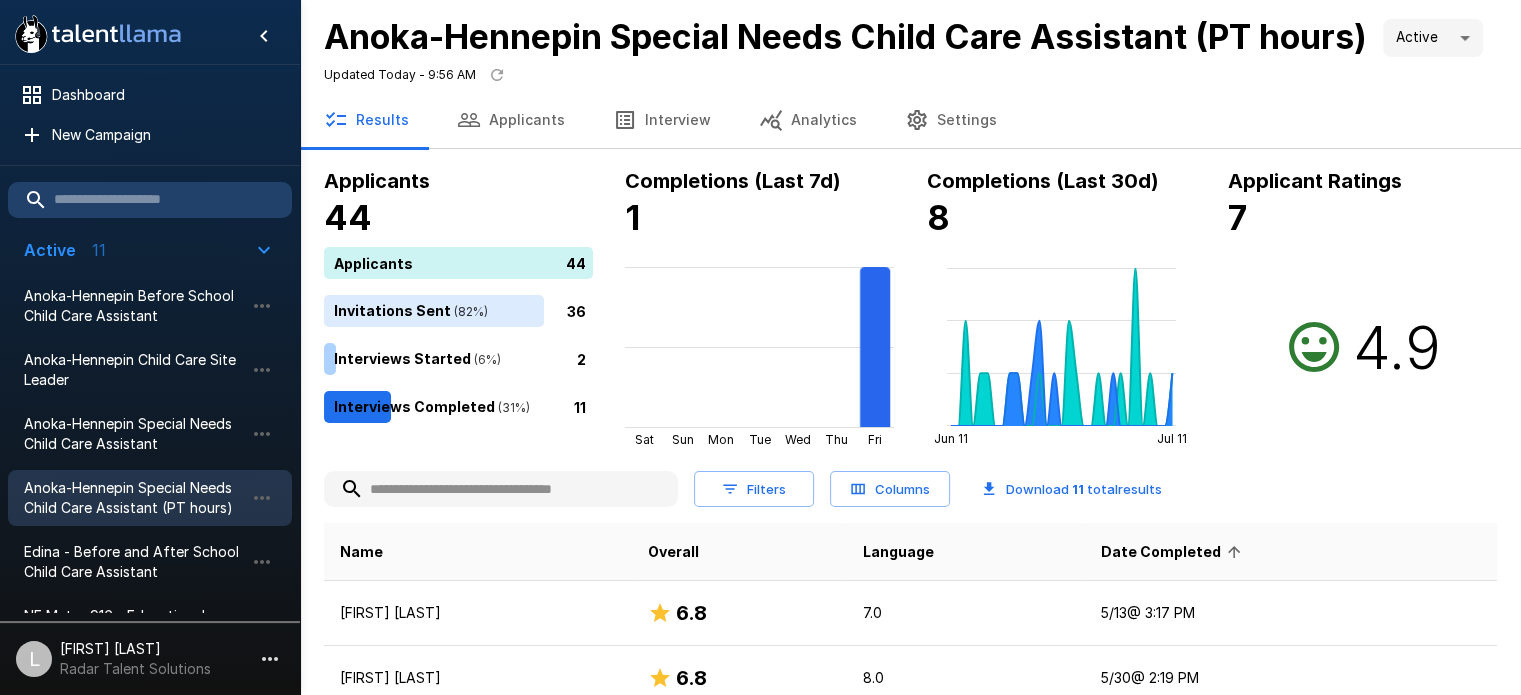 click on "Date Completed" at bounding box center [1174, 552] 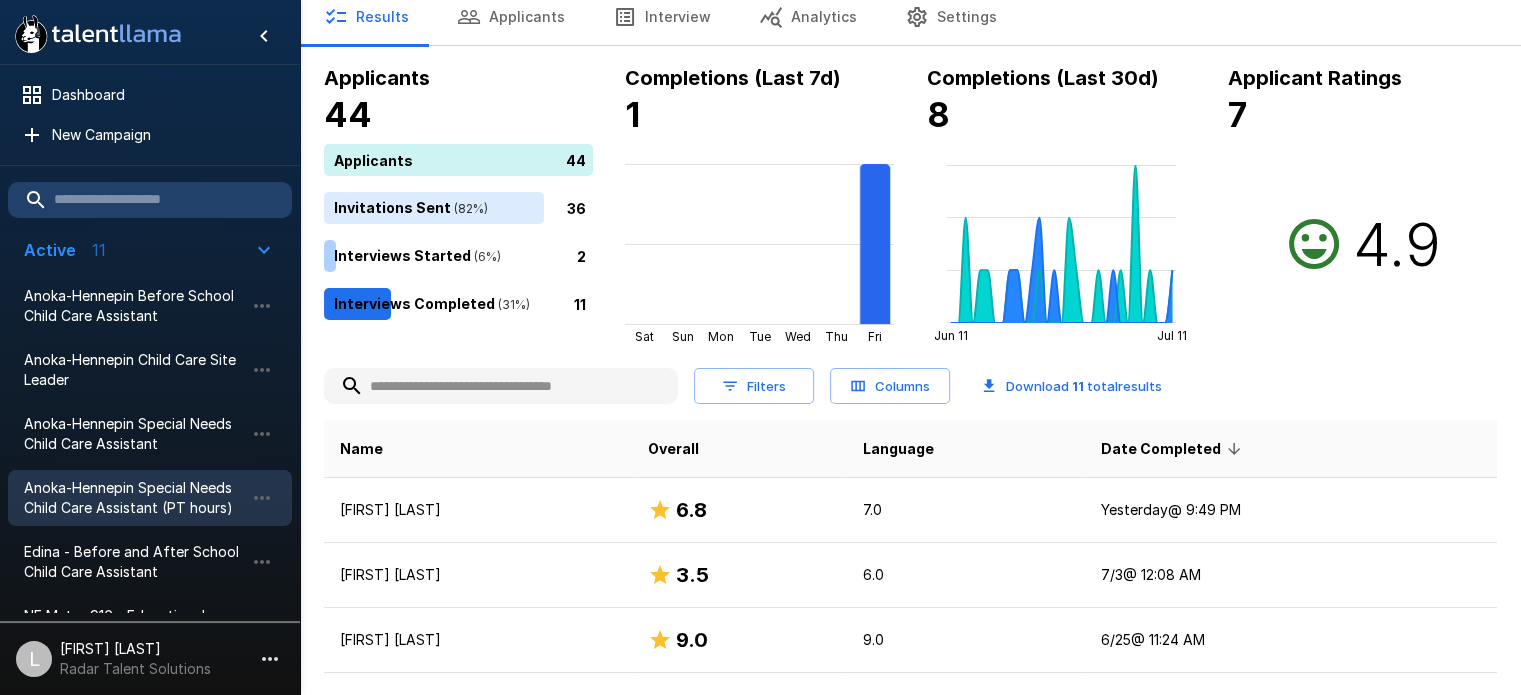 scroll, scrollTop: 300, scrollLeft: 0, axis: vertical 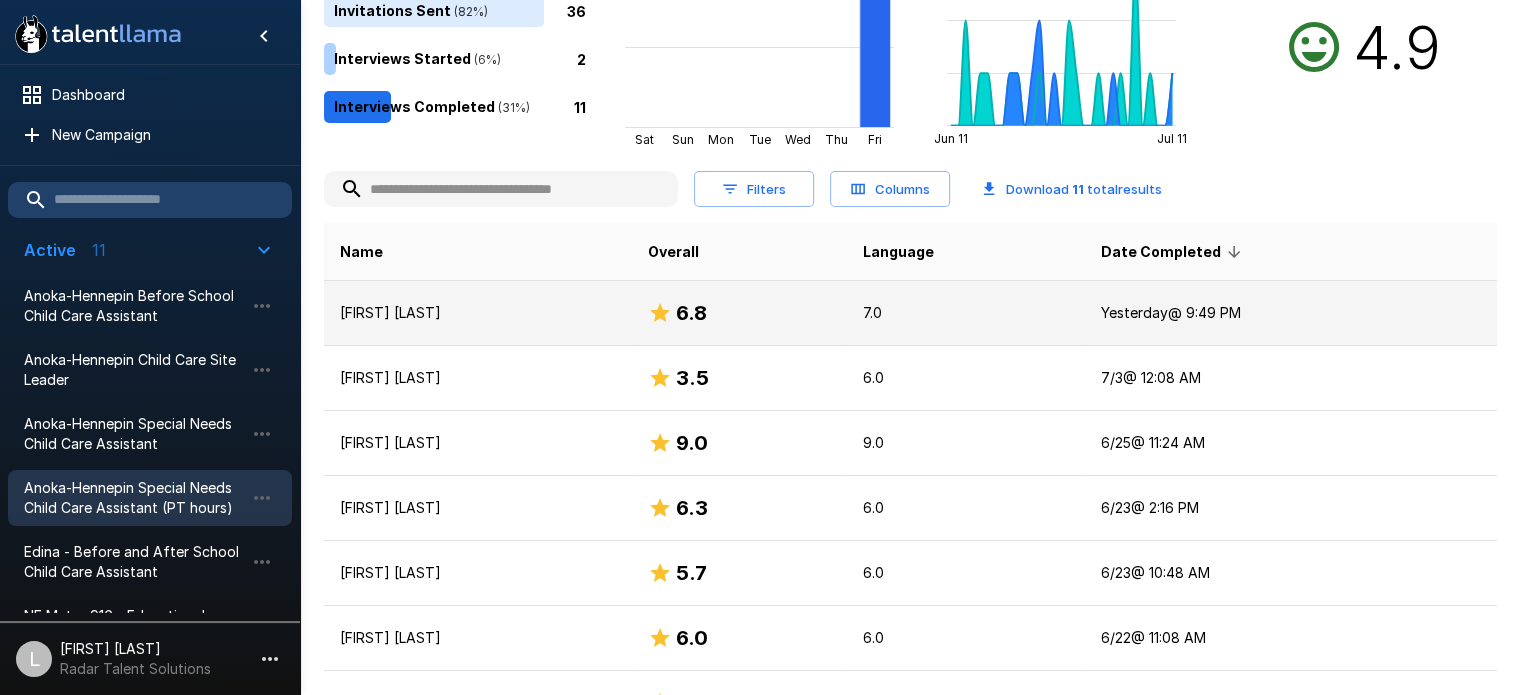 click on "[FIRST] [LAST]" at bounding box center [478, 313] 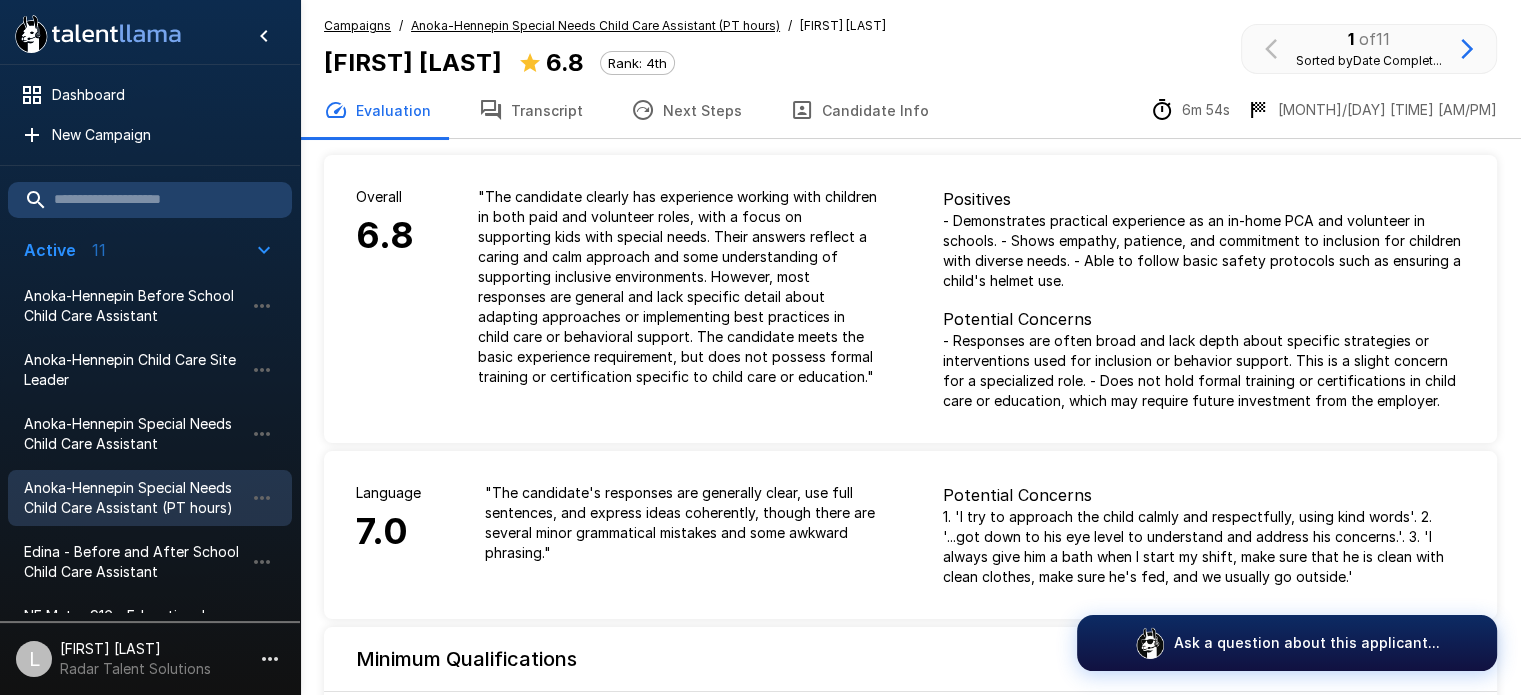 click on "Transcript" at bounding box center [531, 110] 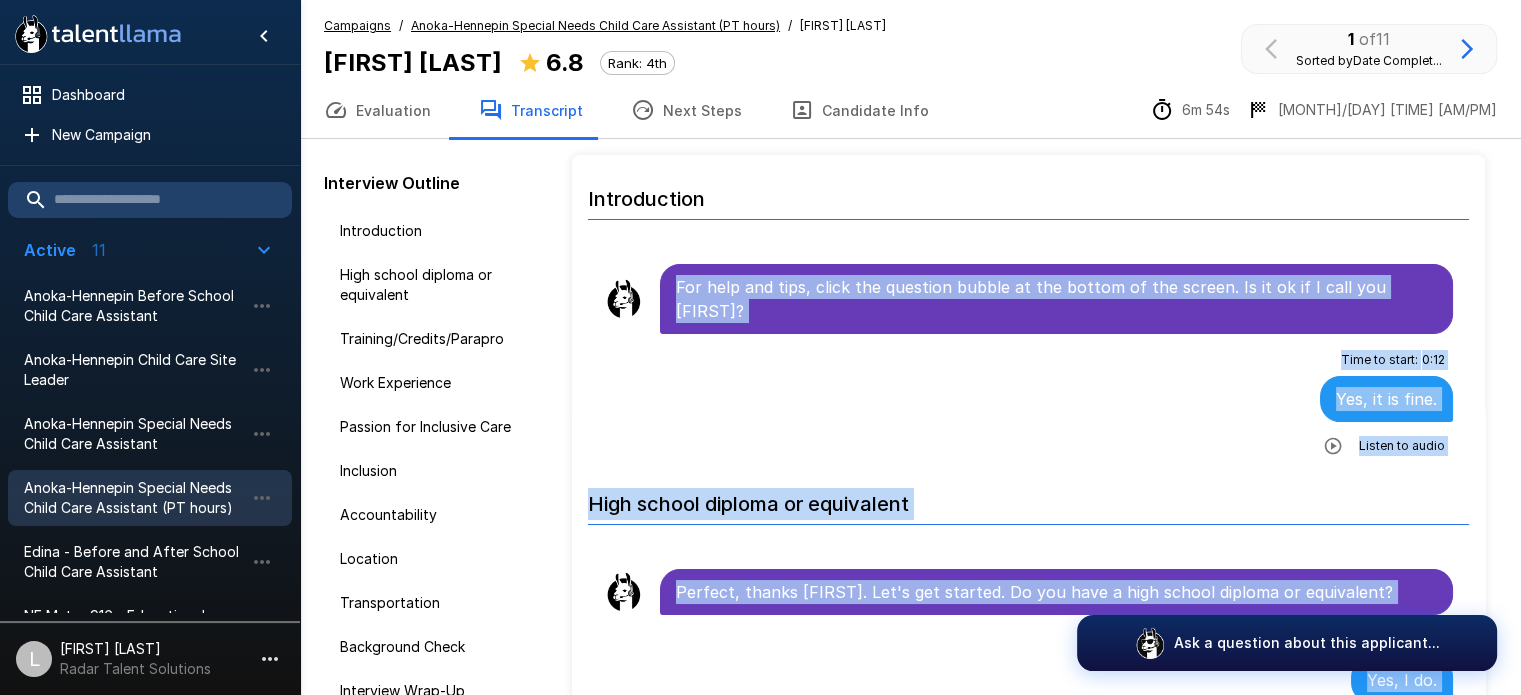 scroll, scrollTop: 19, scrollLeft: 0, axis: vertical 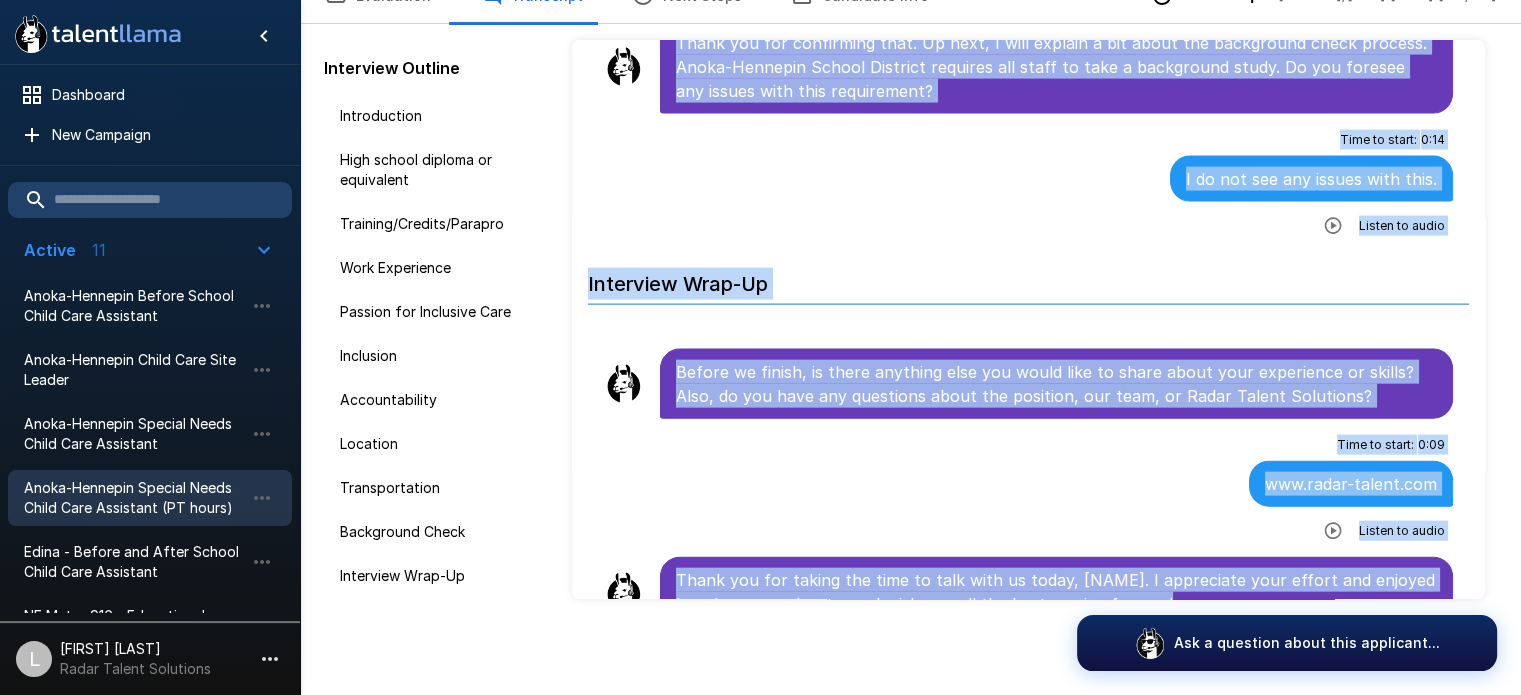 drag, startPoint x: 658, startPoint y: 277, endPoint x: 1163, endPoint y: 715, distance: 668.4826 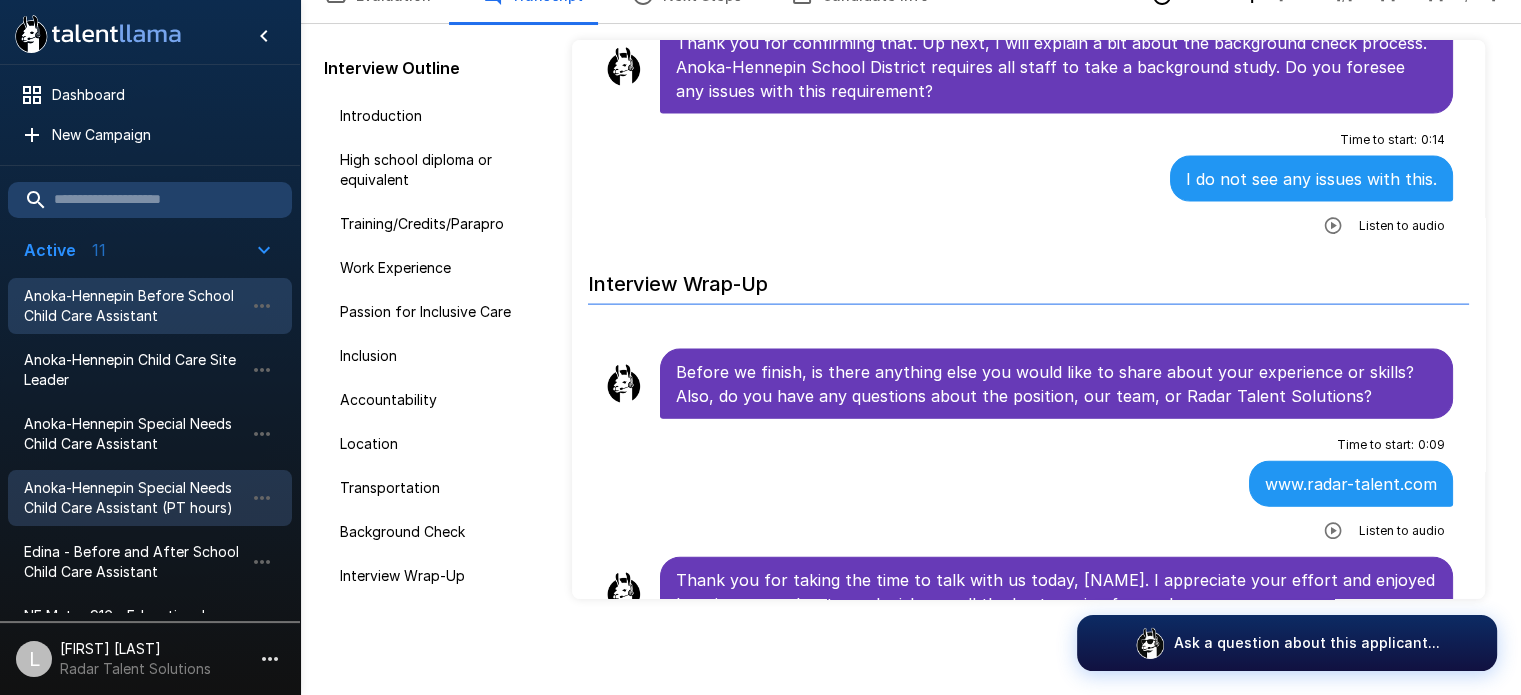 click on "Anoka-Hennepin Before School Child Care Assistant" at bounding box center [134, 306] 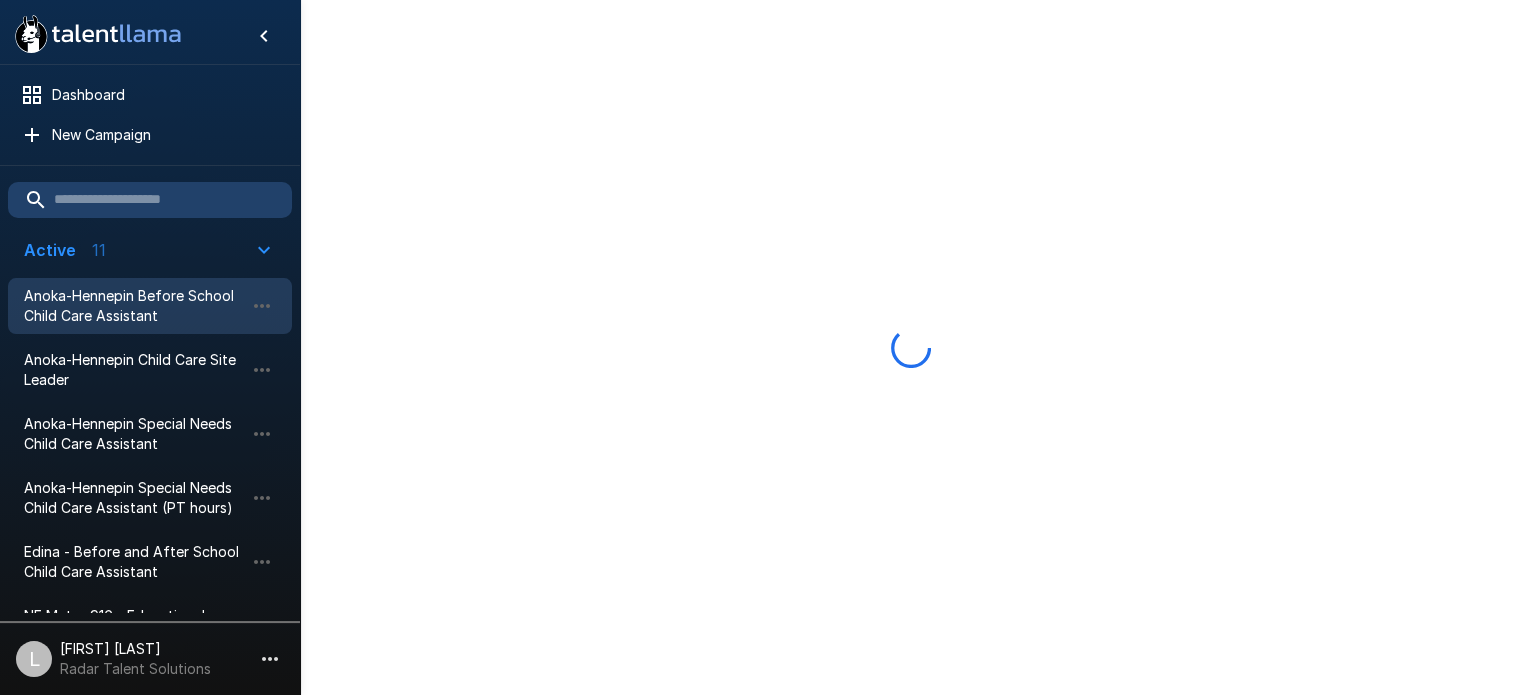 scroll, scrollTop: 0, scrollLeft: 0, axis: both 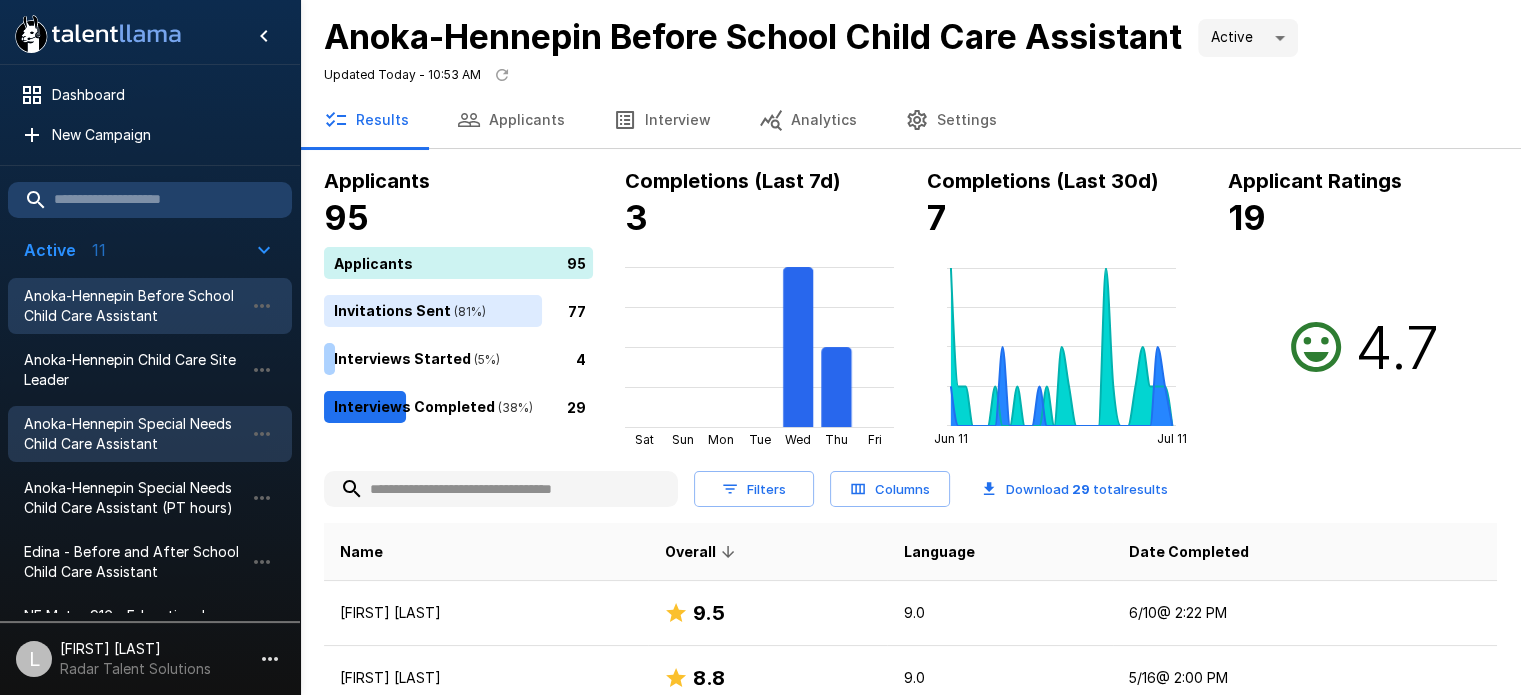 click on "Anoka-Hennepin Special Needs Child Care Assistant" at bounding box center [134, 434] 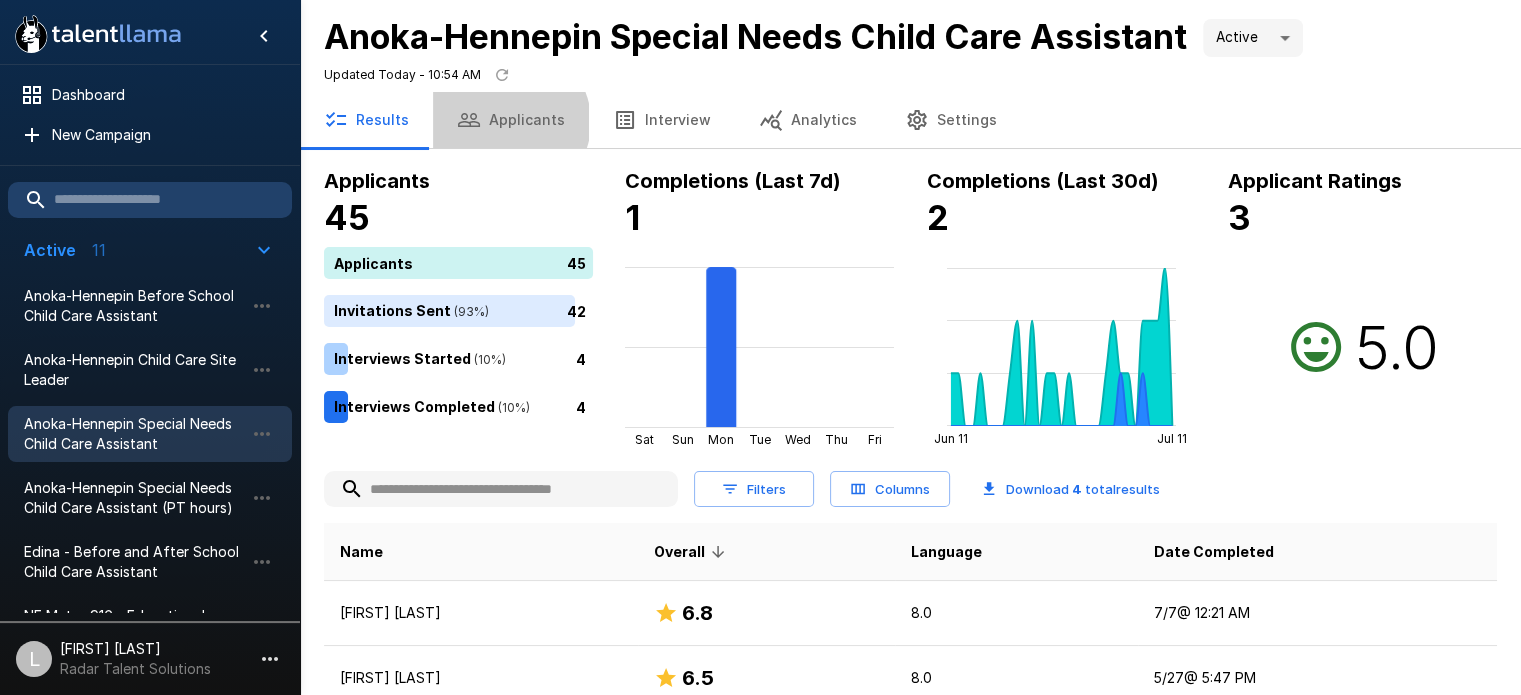 click on "Applicants" at bounding box center [511, 120] 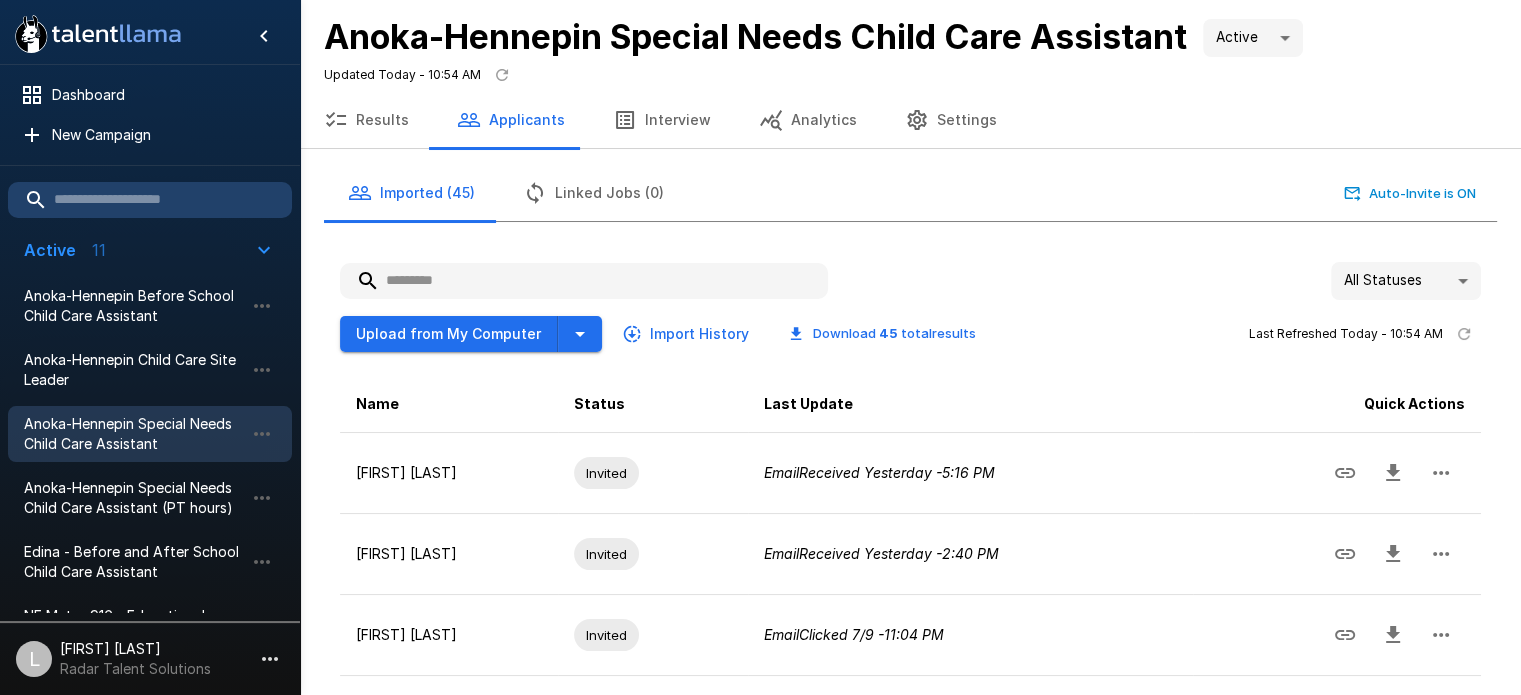 click at bounding box center (584, 281) 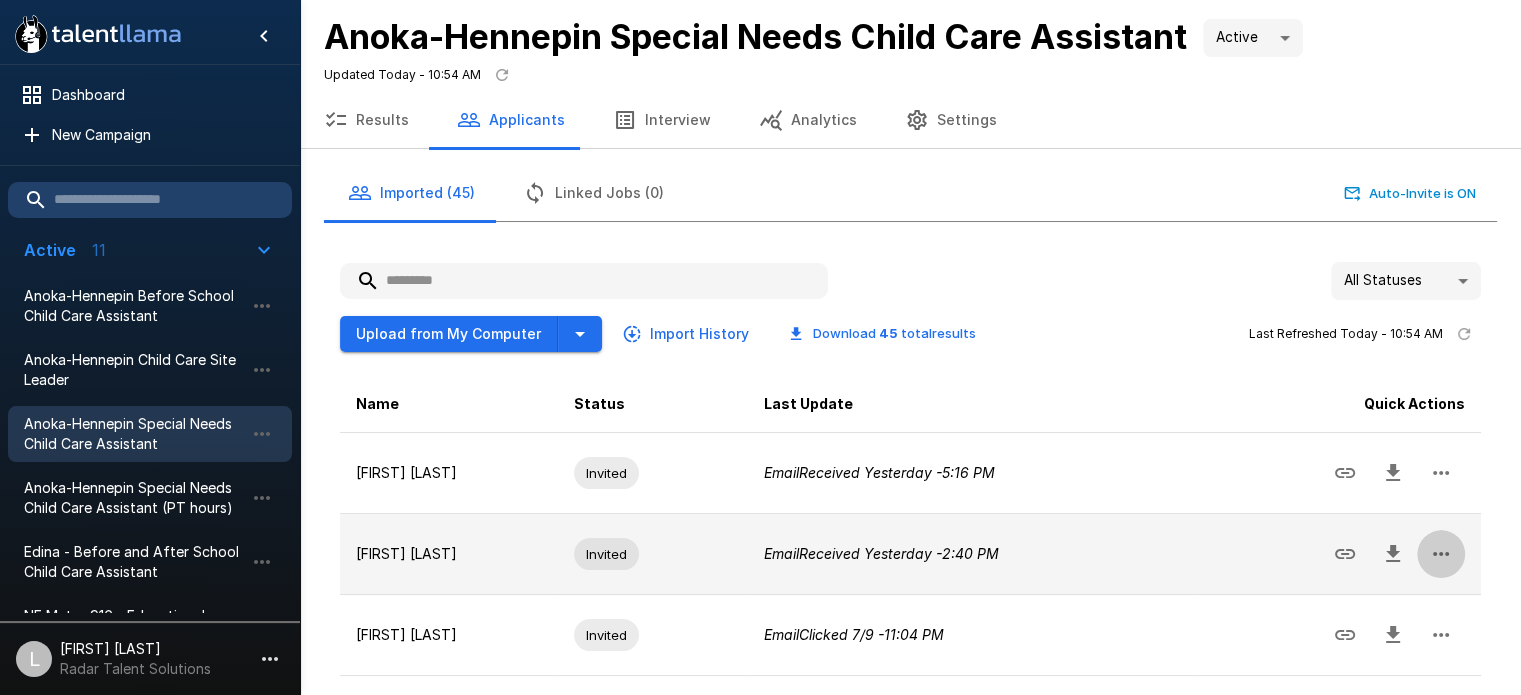 click 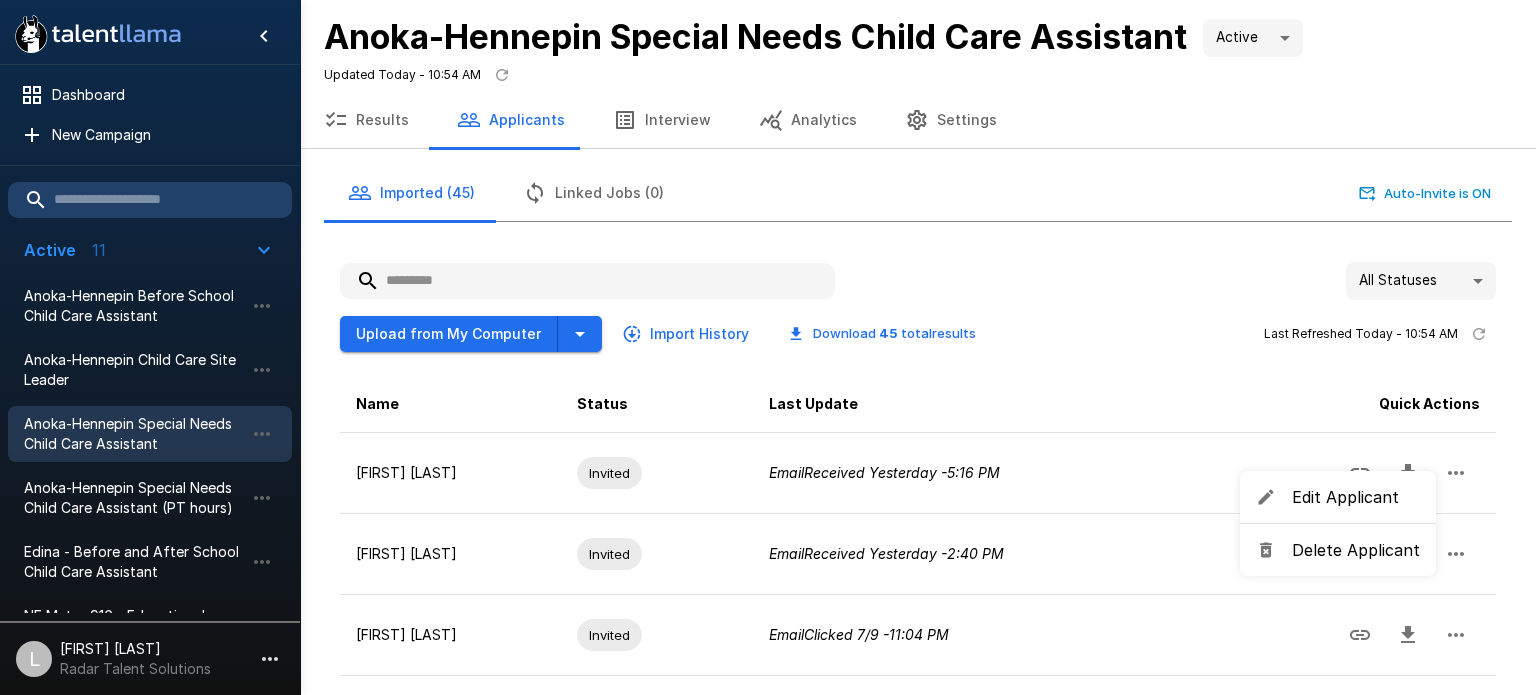 click on "Delete Applicant" at bounding box center (1356, 550) 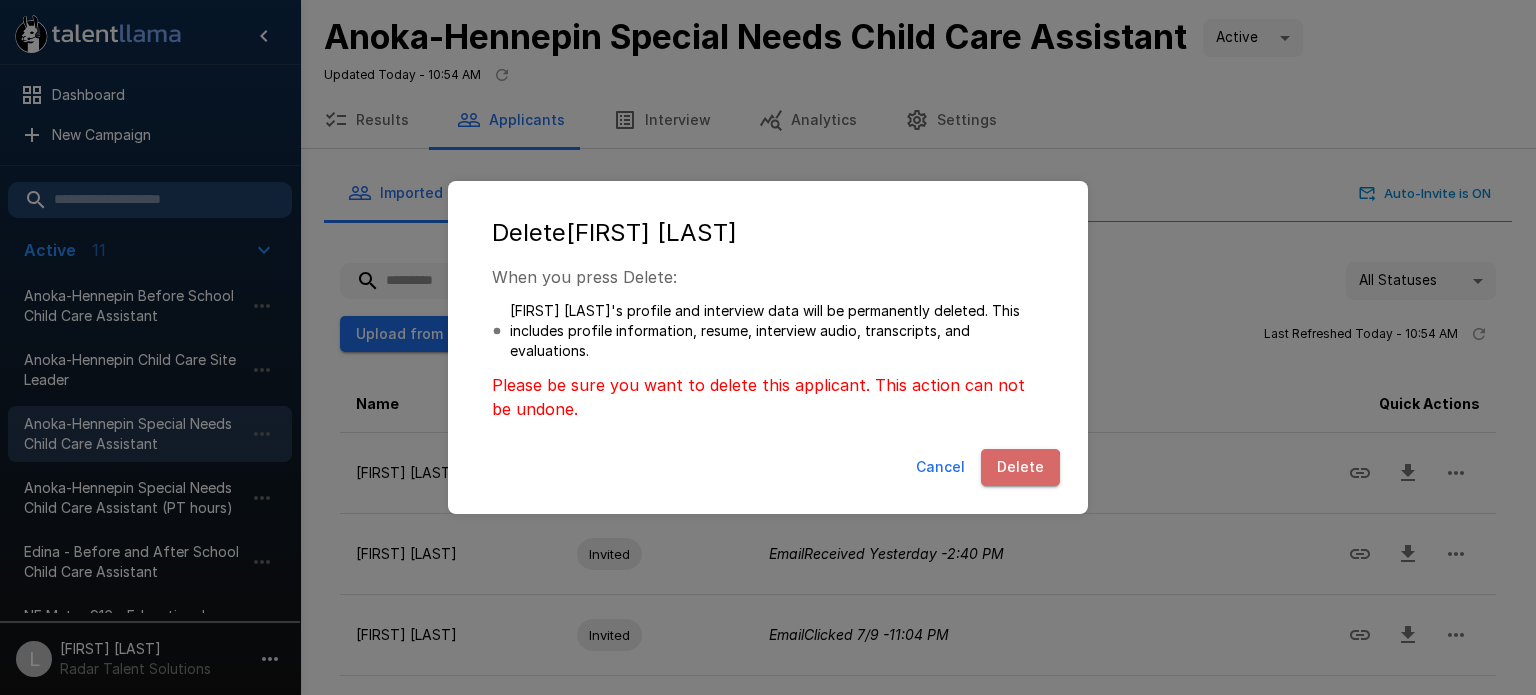 click on "Delete" at bounding box center (1020, 467) 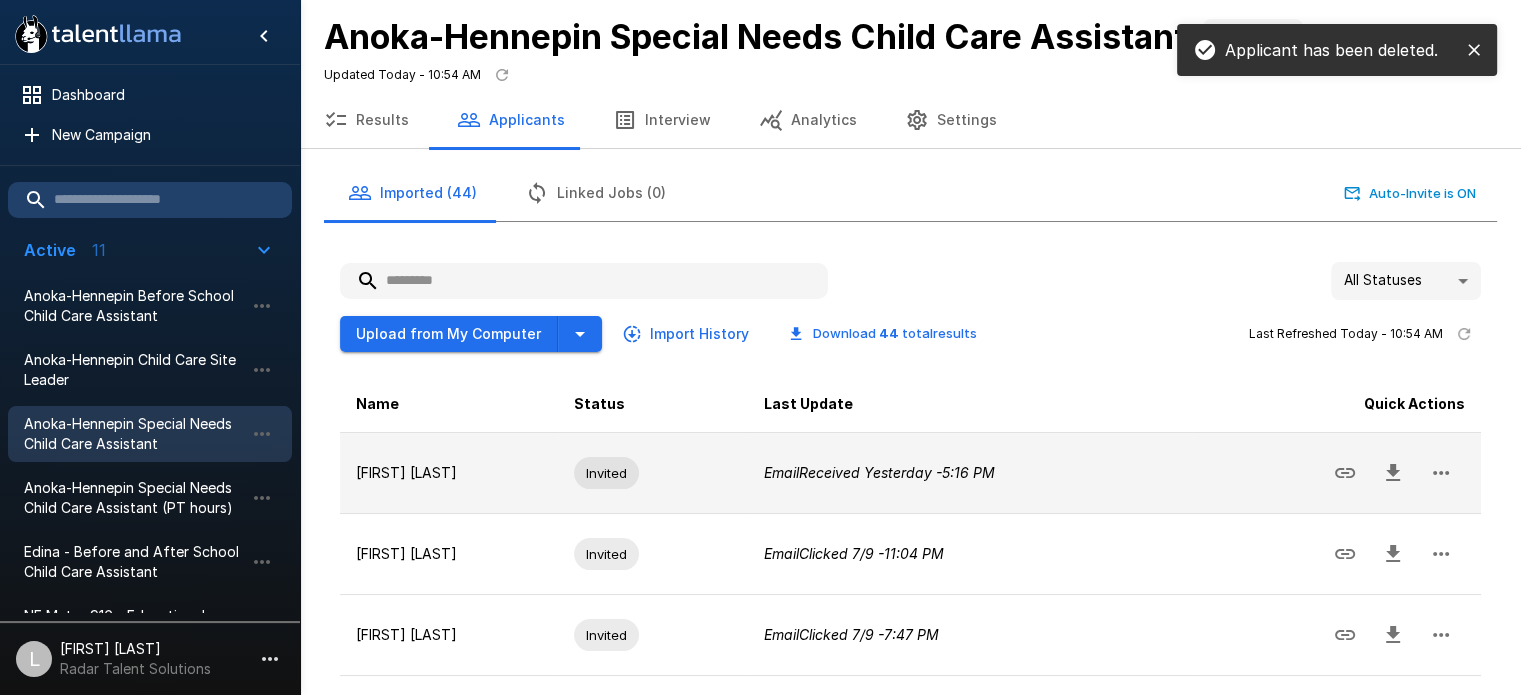 click 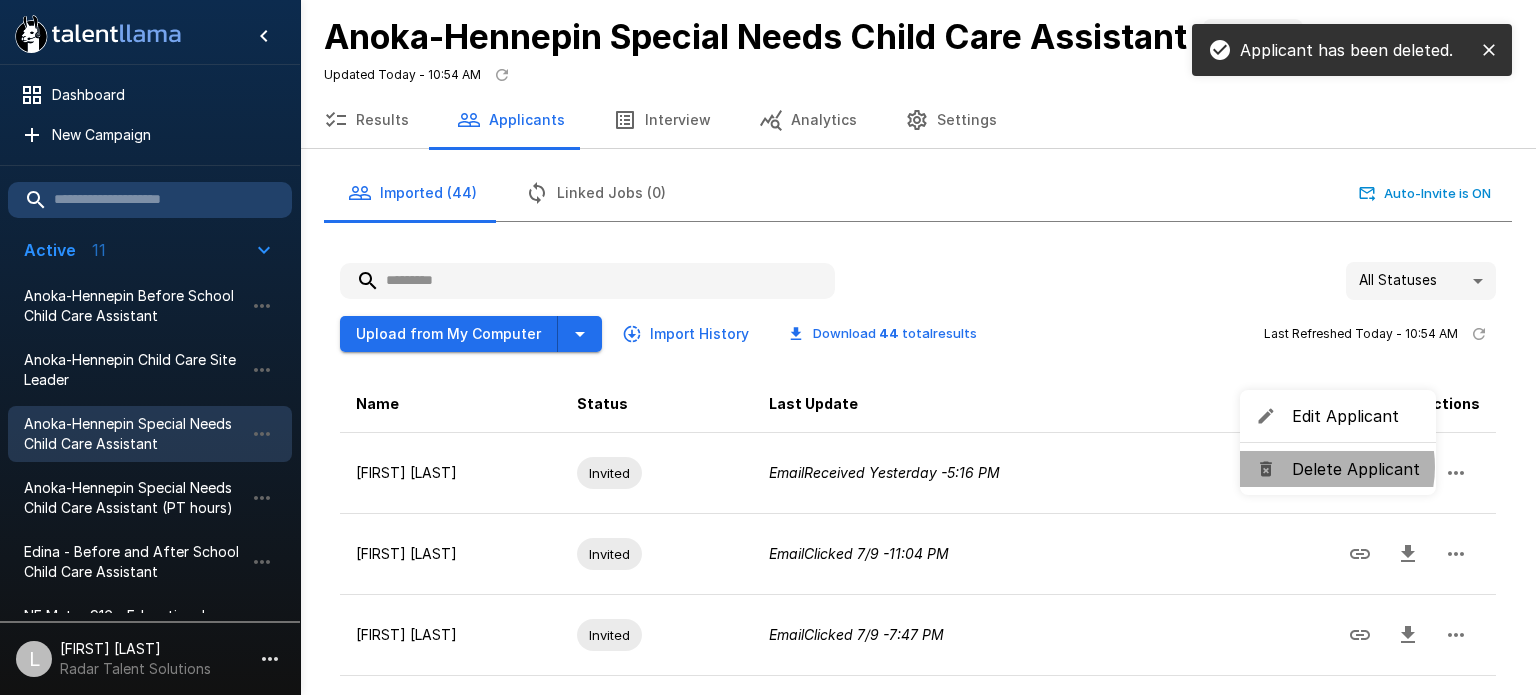 click on "Delete Applicant" at bounding box center (1356, 469) 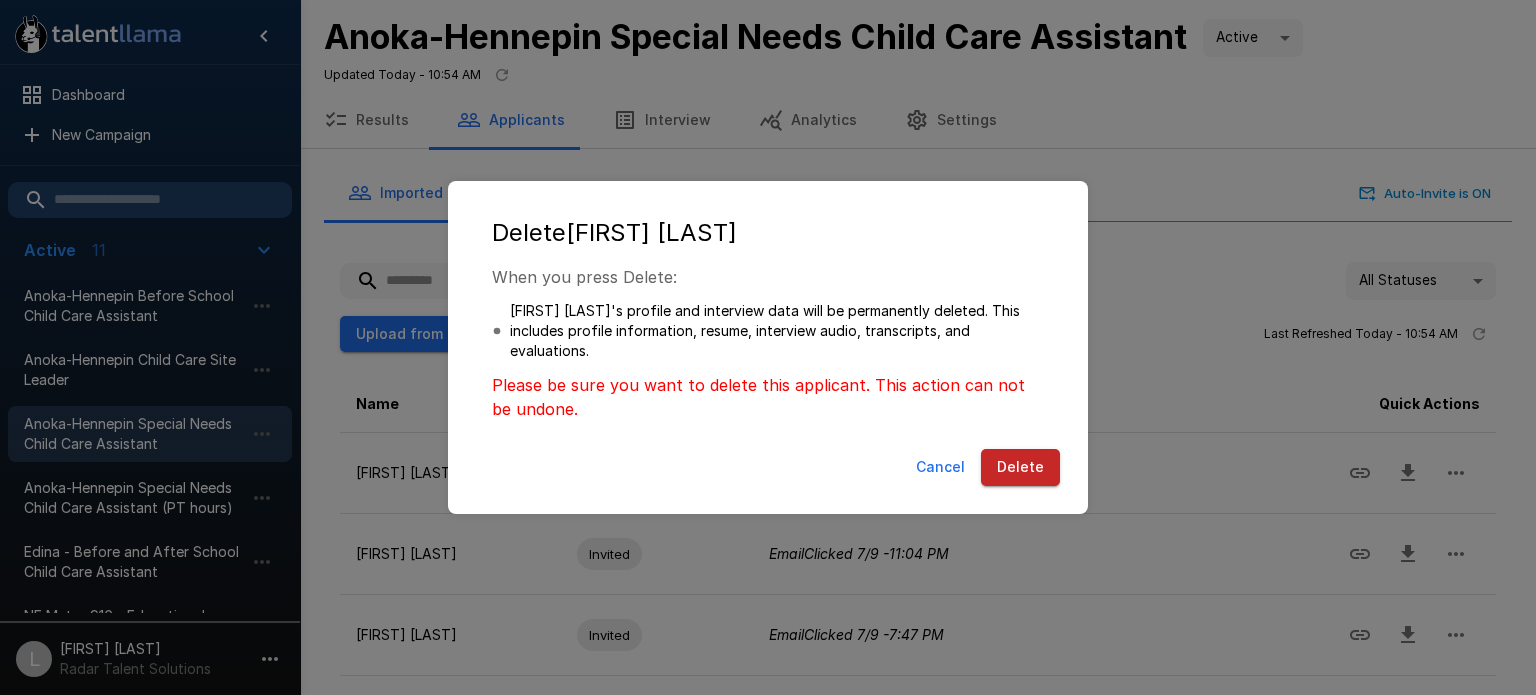 click on "Delete" at bounding box center (1020, 467) 